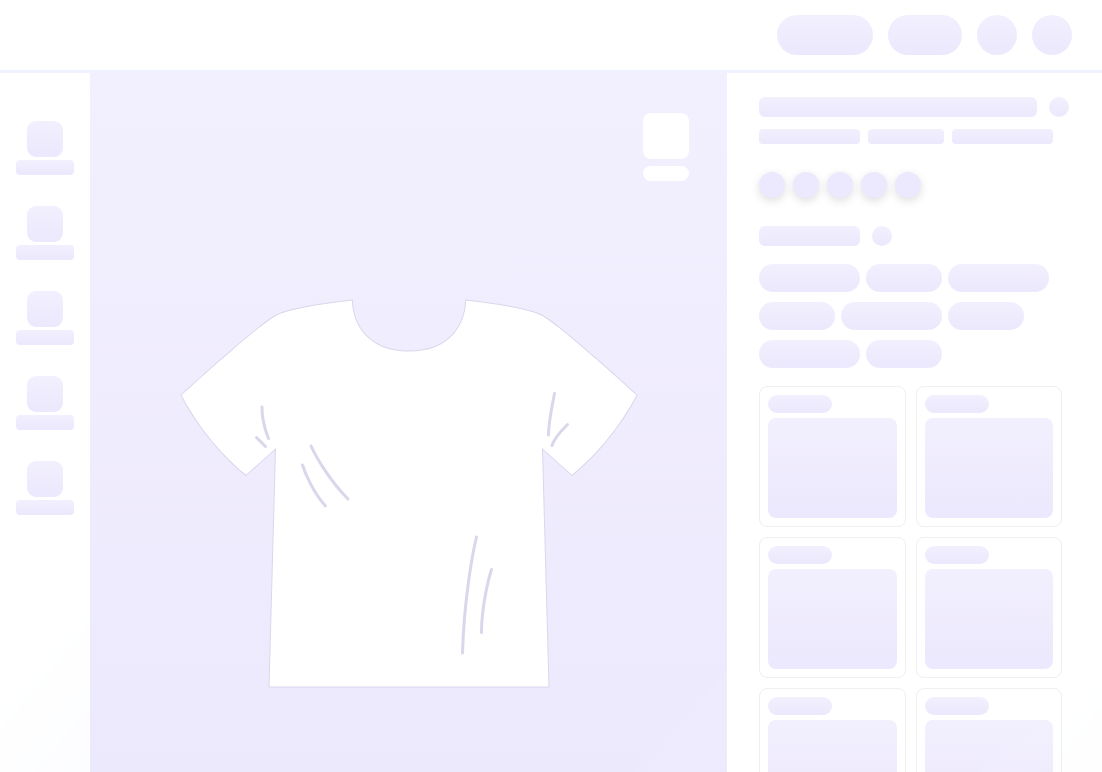 scroll, scrollTop: 0, scrollLeft: 0, axis: both 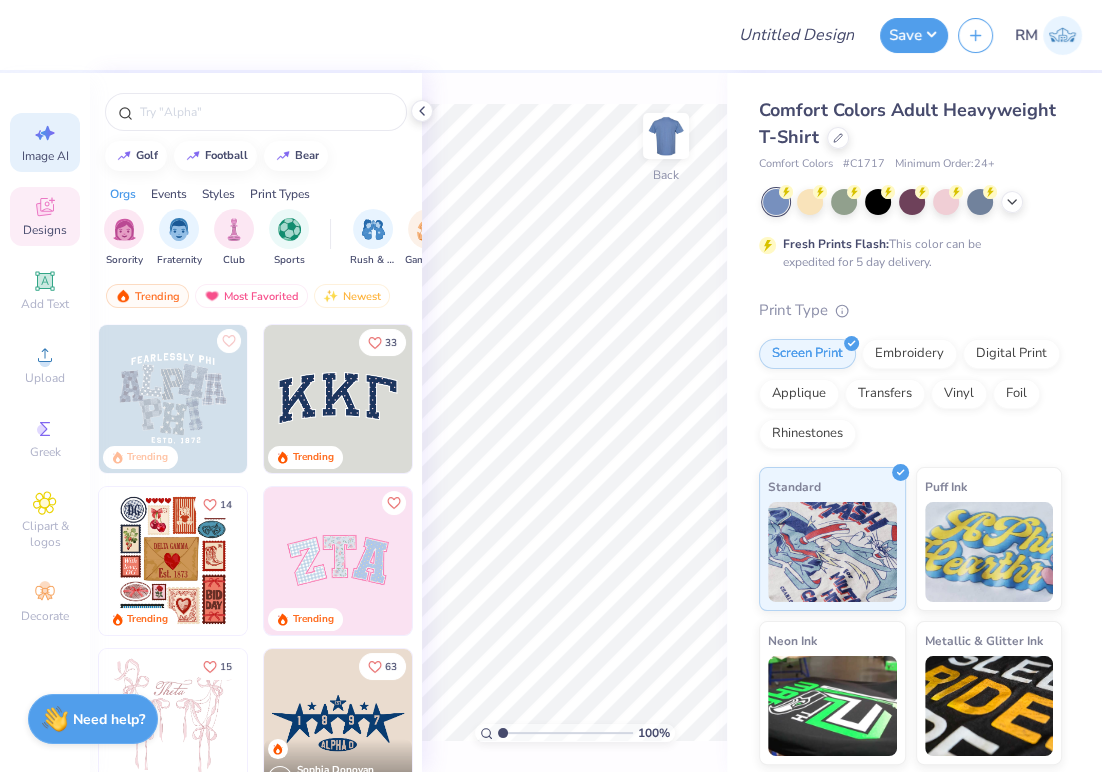 click on "Image AI" at bounding box center (45, 156) 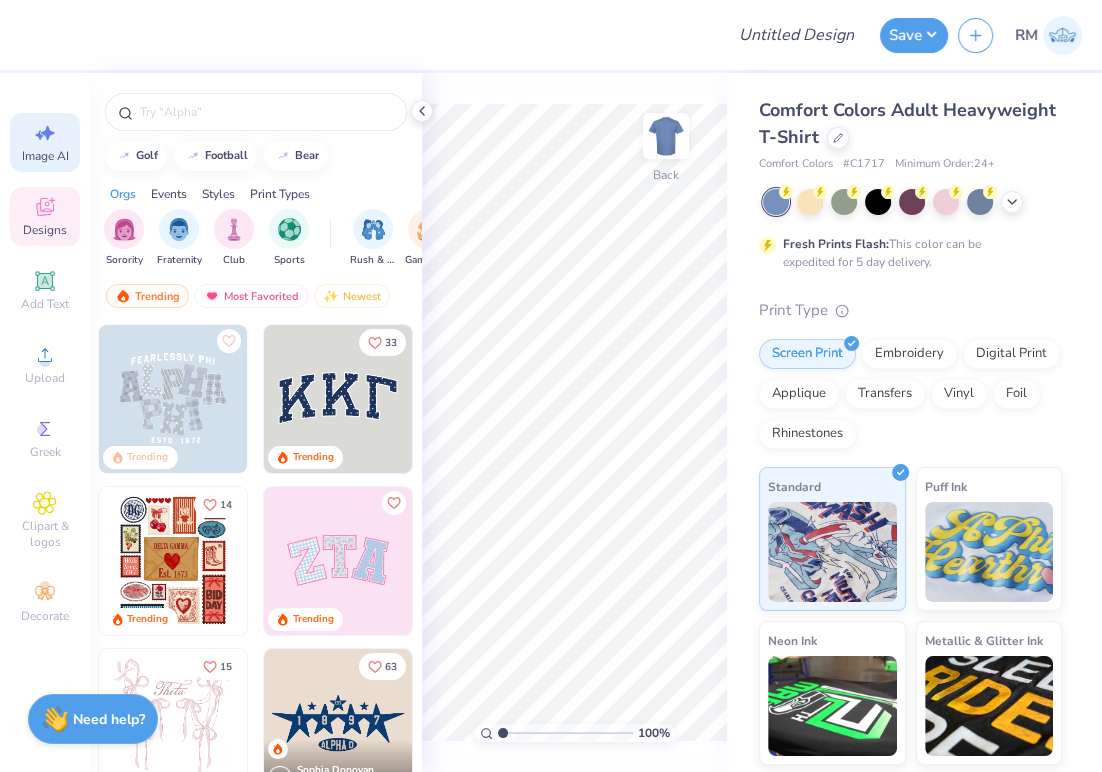 select on "4" 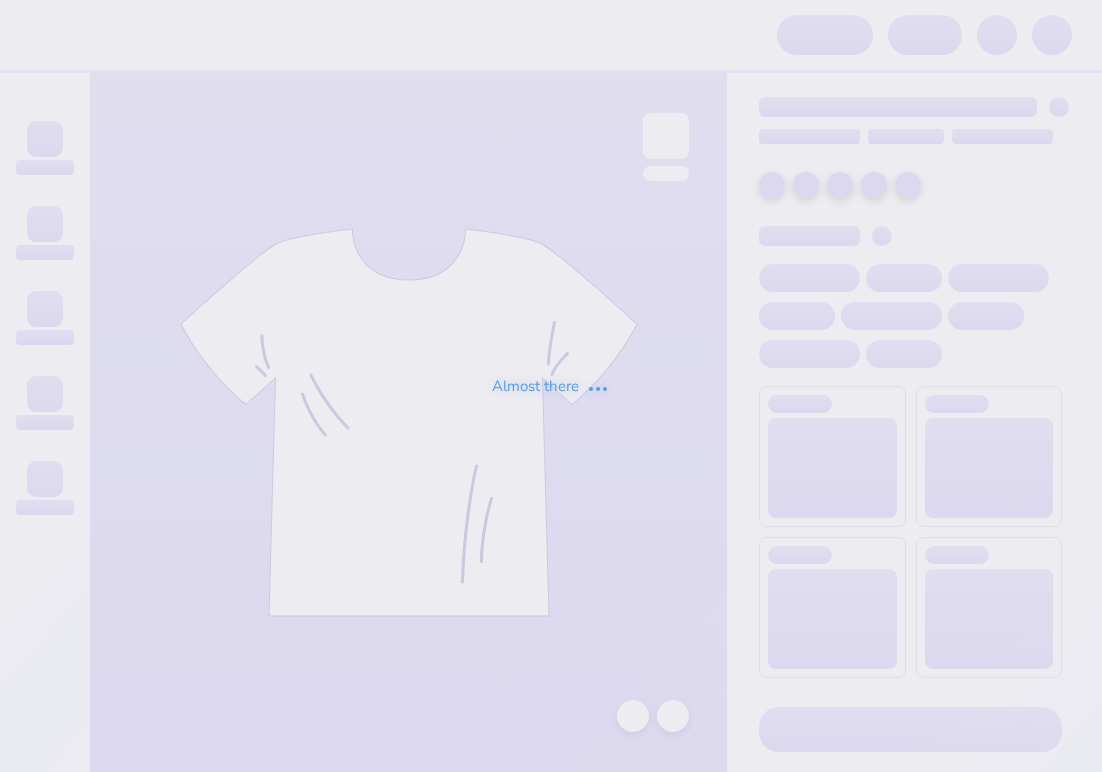 scroll, scrollTop: 0, scrollLeft: 0, axis: both 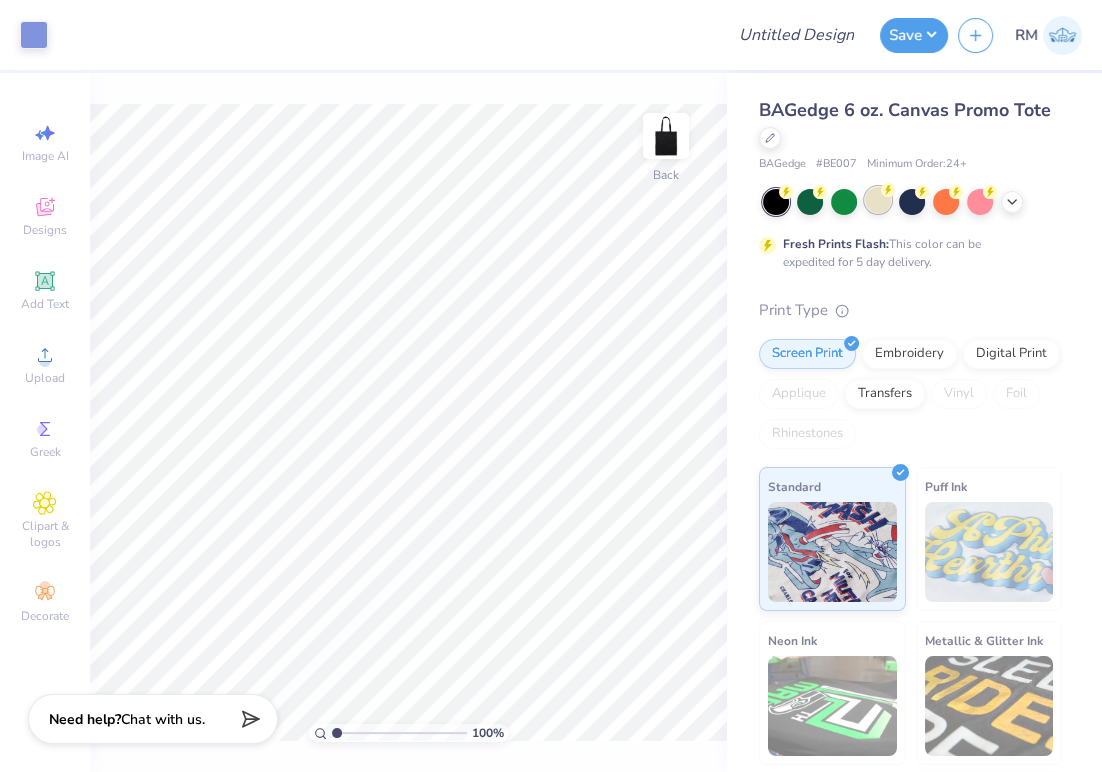 click at bounding box center [878, 200] 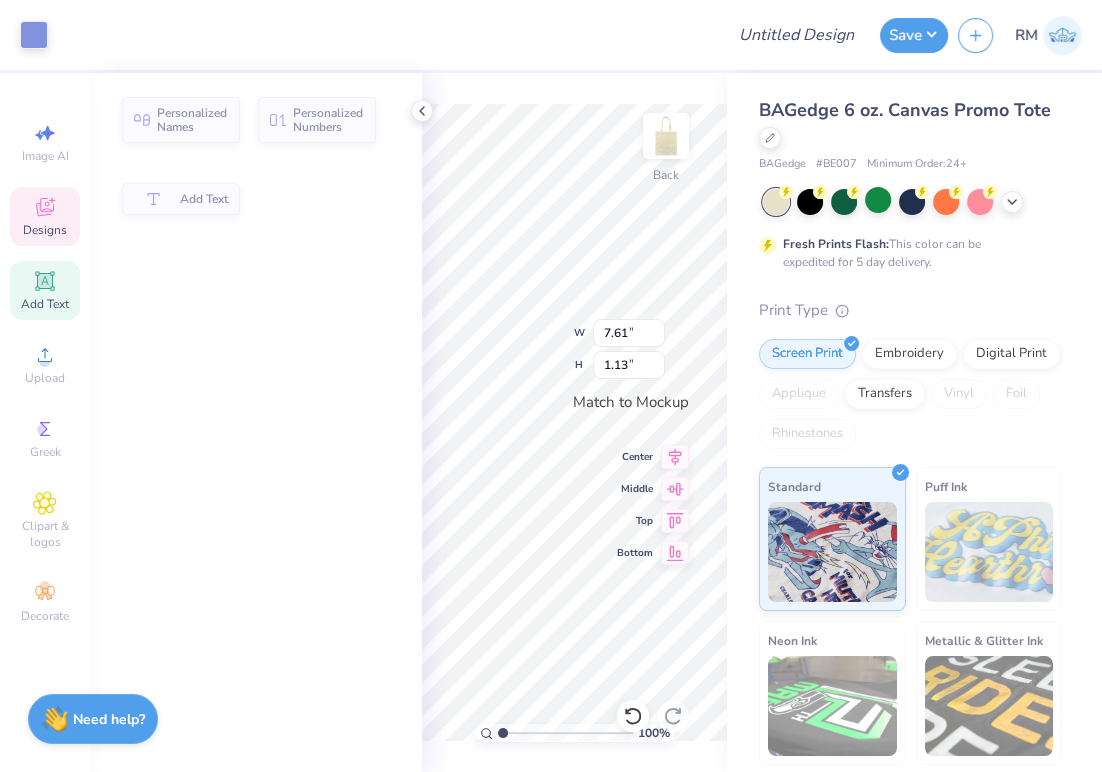 type on "7.61" 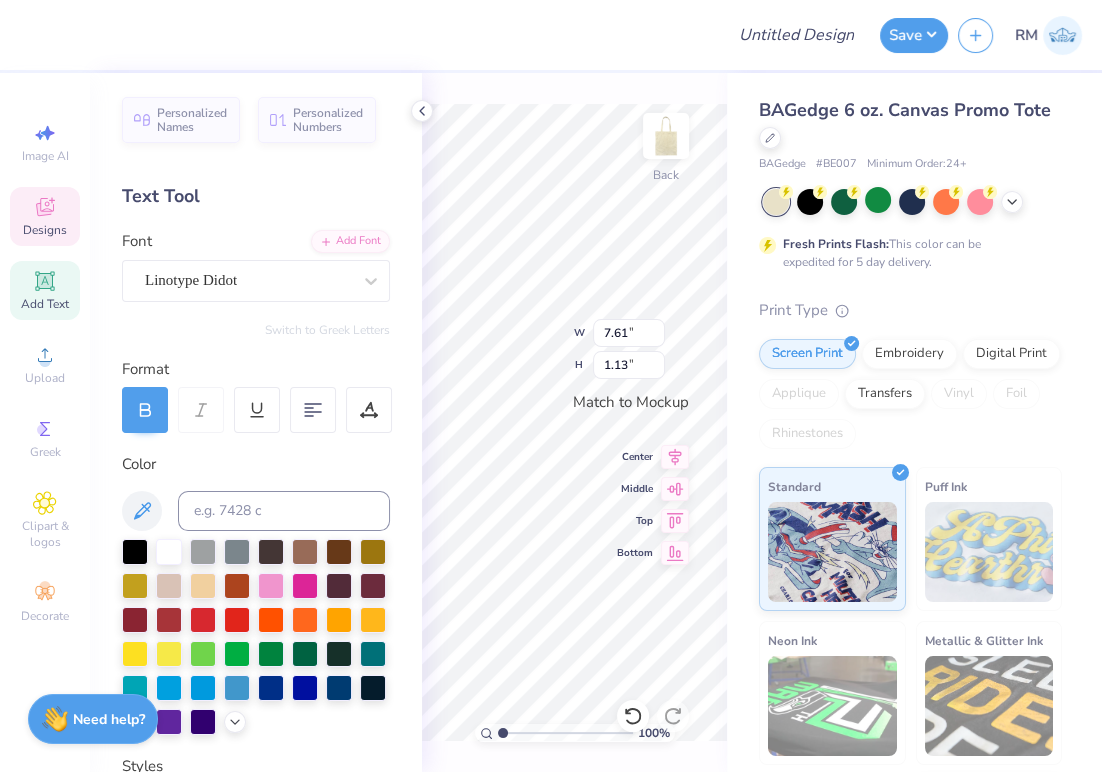 scroll, scrollTop: 0, scrollLeft: 2, axis: horizontal 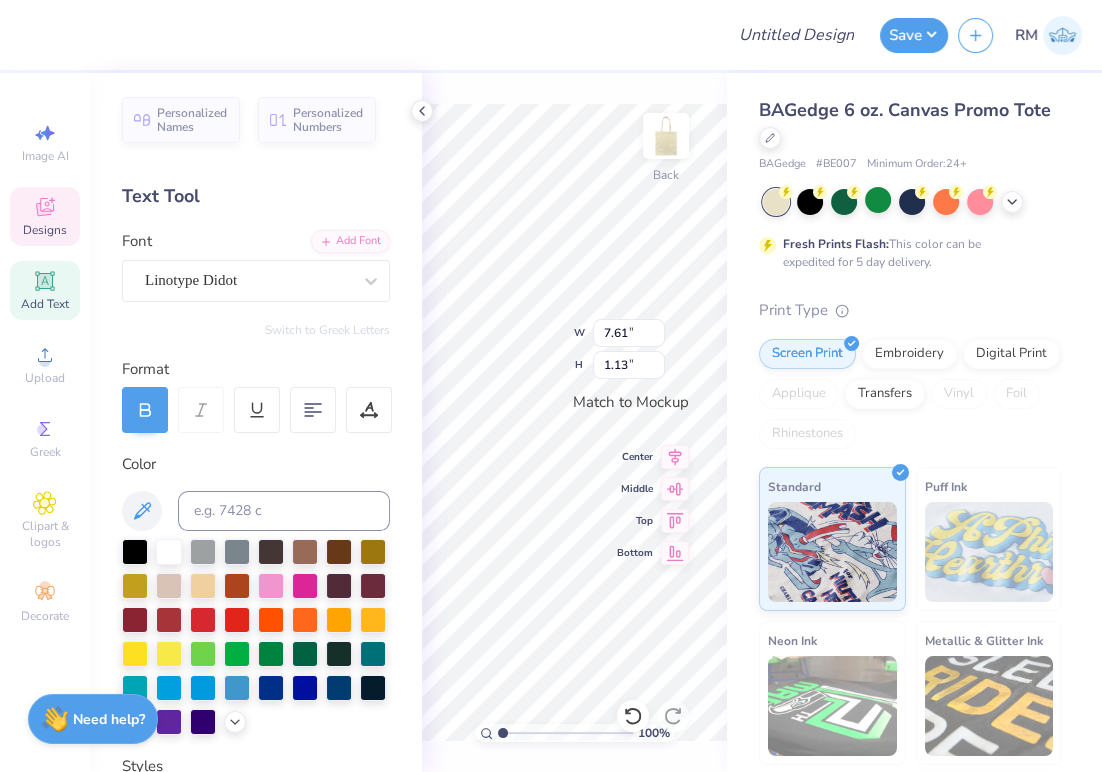type on "0.81" 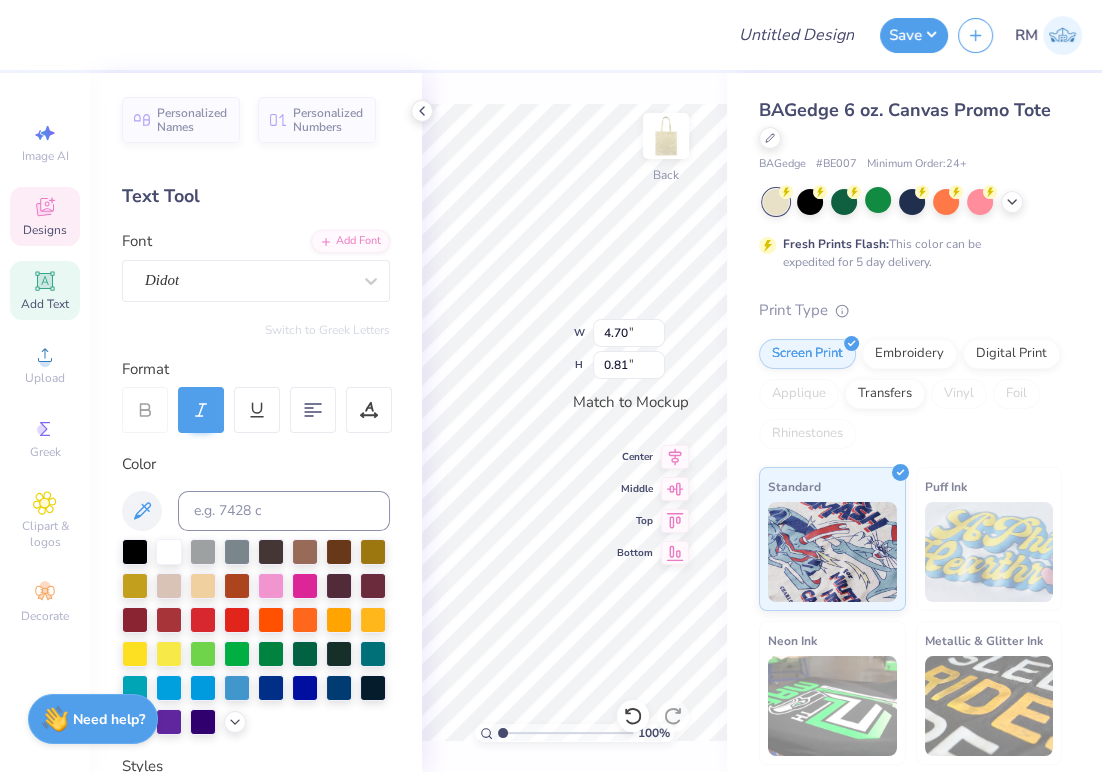 scroll, scrollTop: 0, scrollLeft: 4, axis: horizontal 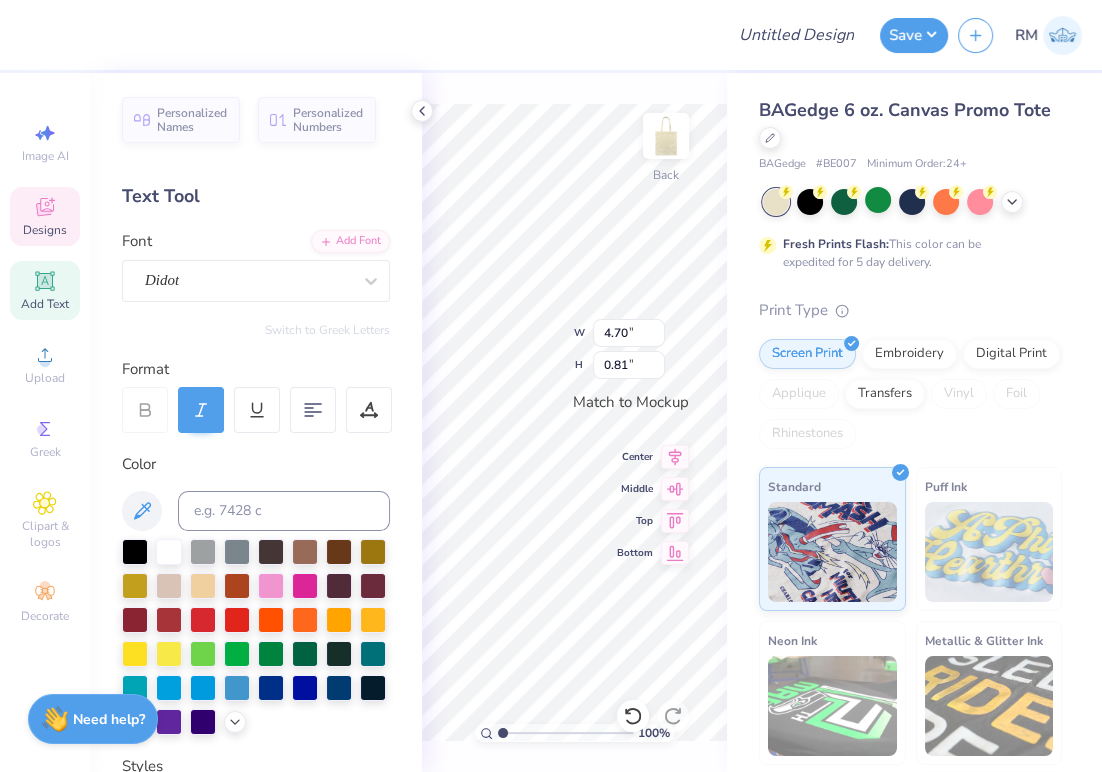 type on "[alpha xi delta]" 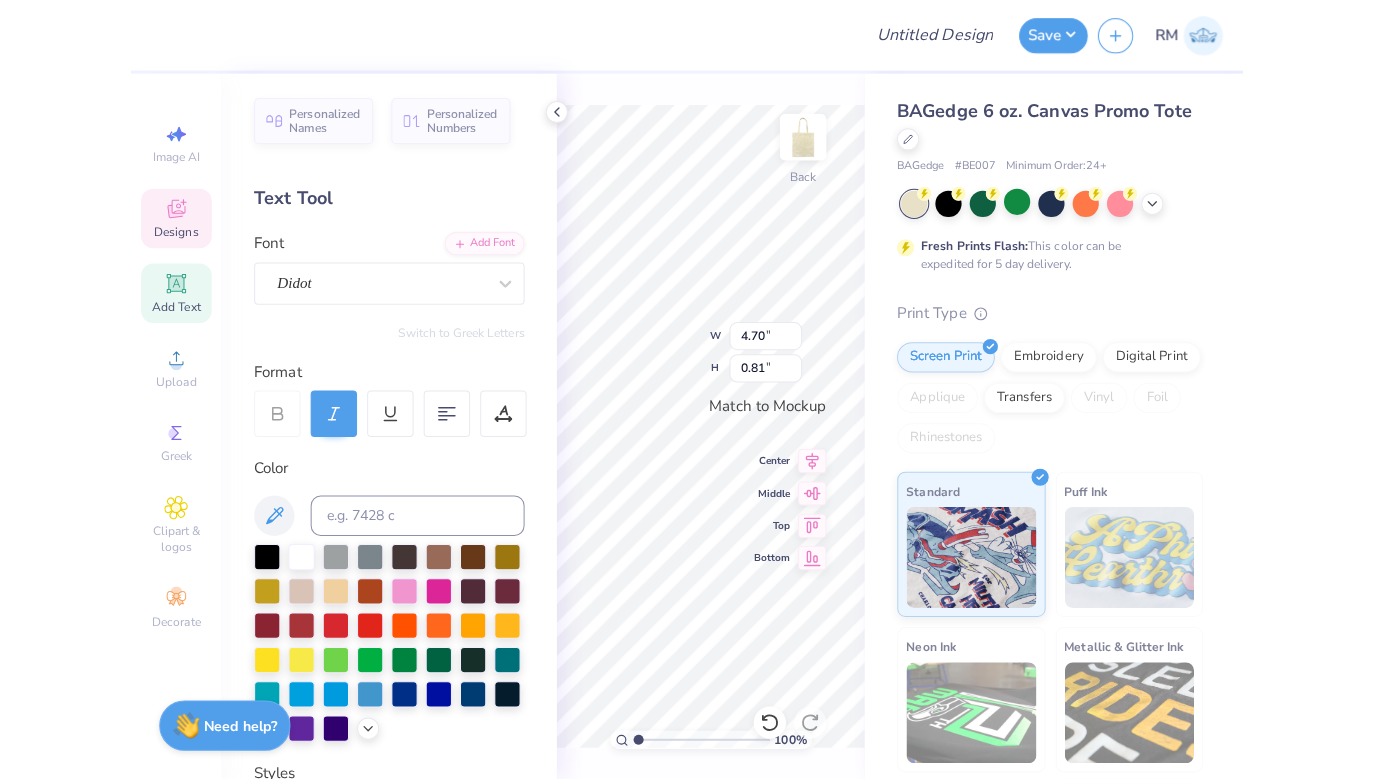 scroll, scrollTop: 0, scrollLeft: 4, axis: horizontal 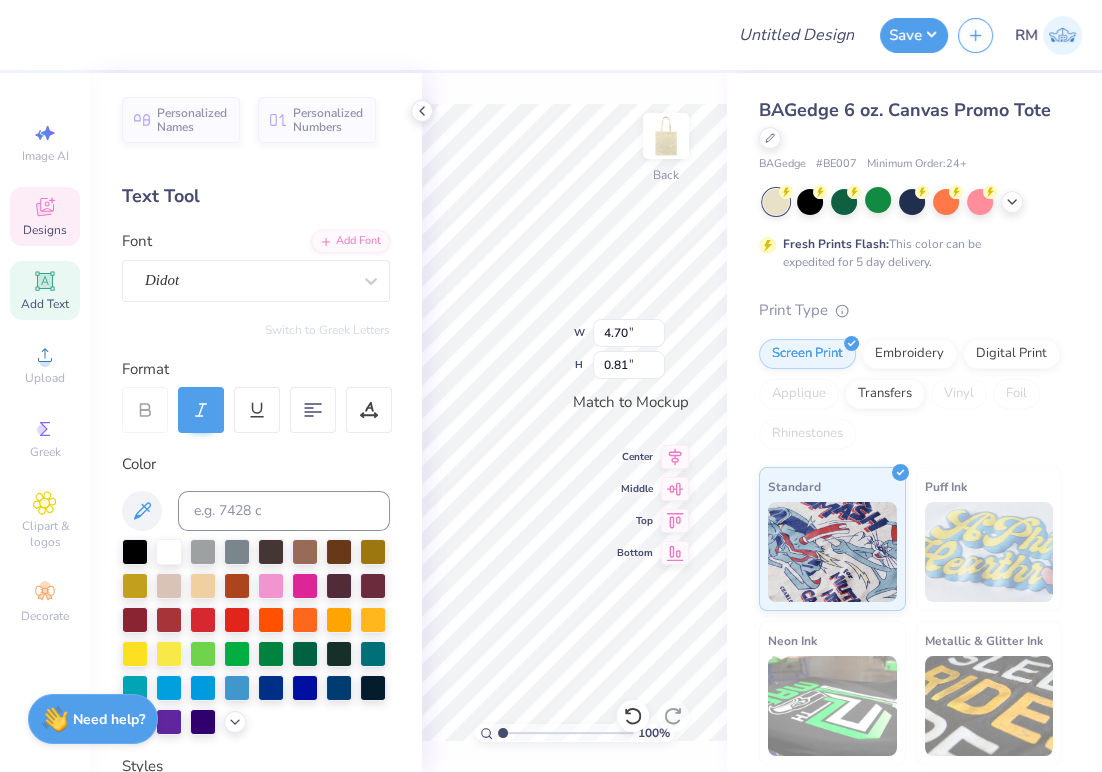 click on "BAGedge 6 oz. Canvas Promo Tote BAGedge # BE007 Minimum Order:  24 +   Fresh Prints Flash:  This color can be expedited for 5 day delivery. Print Type Screen Print Embroidery Digital Print Applique Transfers Vinyl Foil Rhinestones Standard Puff Ink Neon Ink Metallic & Glitter Ink Glow in the Dark Ink Water based Ink" at bounding box center [914, 496] 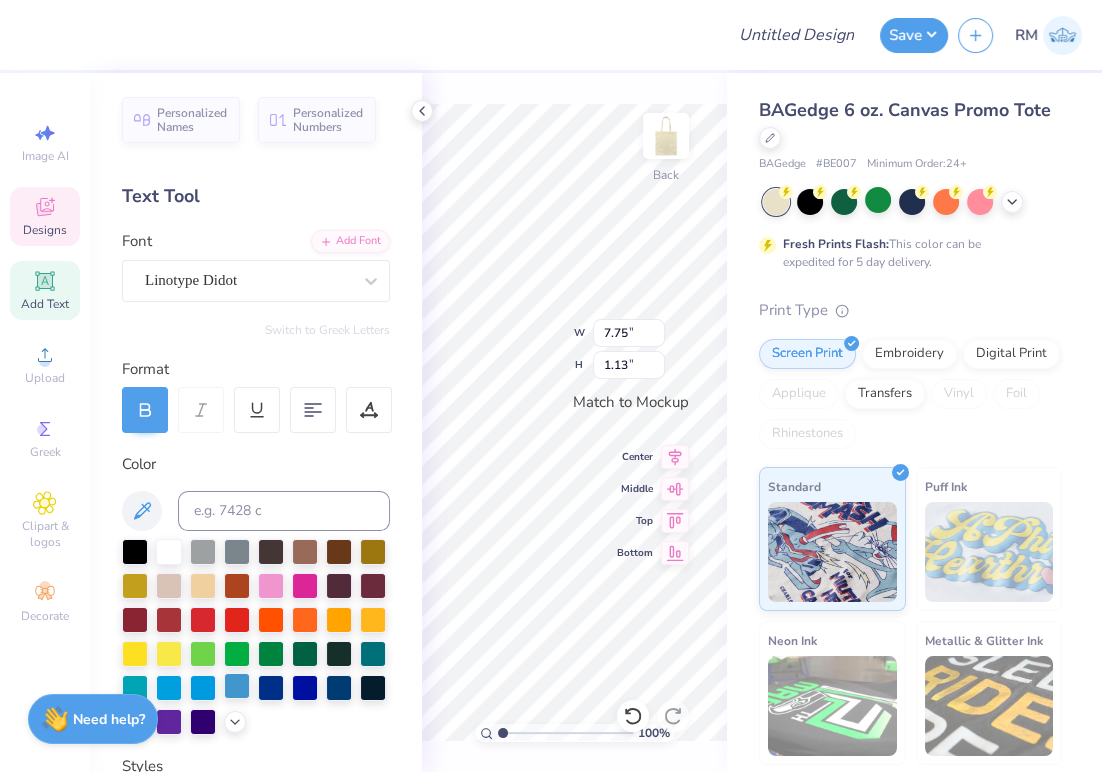 click at bounding box center [237, 686] 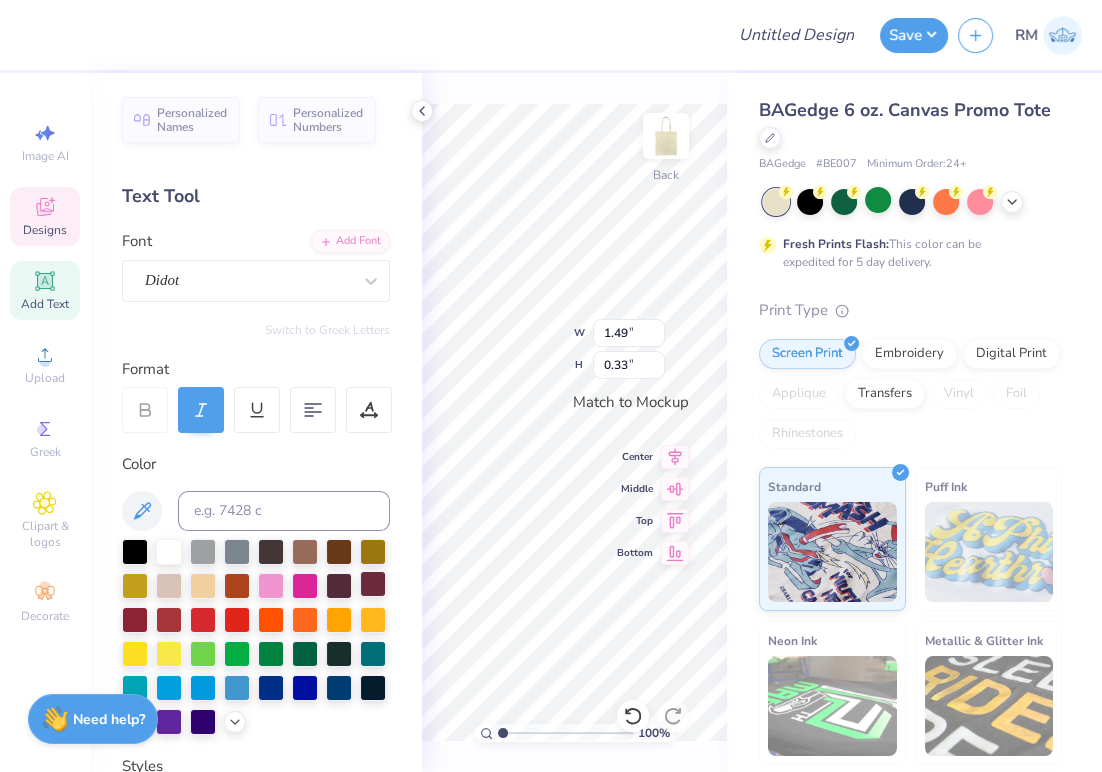 type on "7.75" 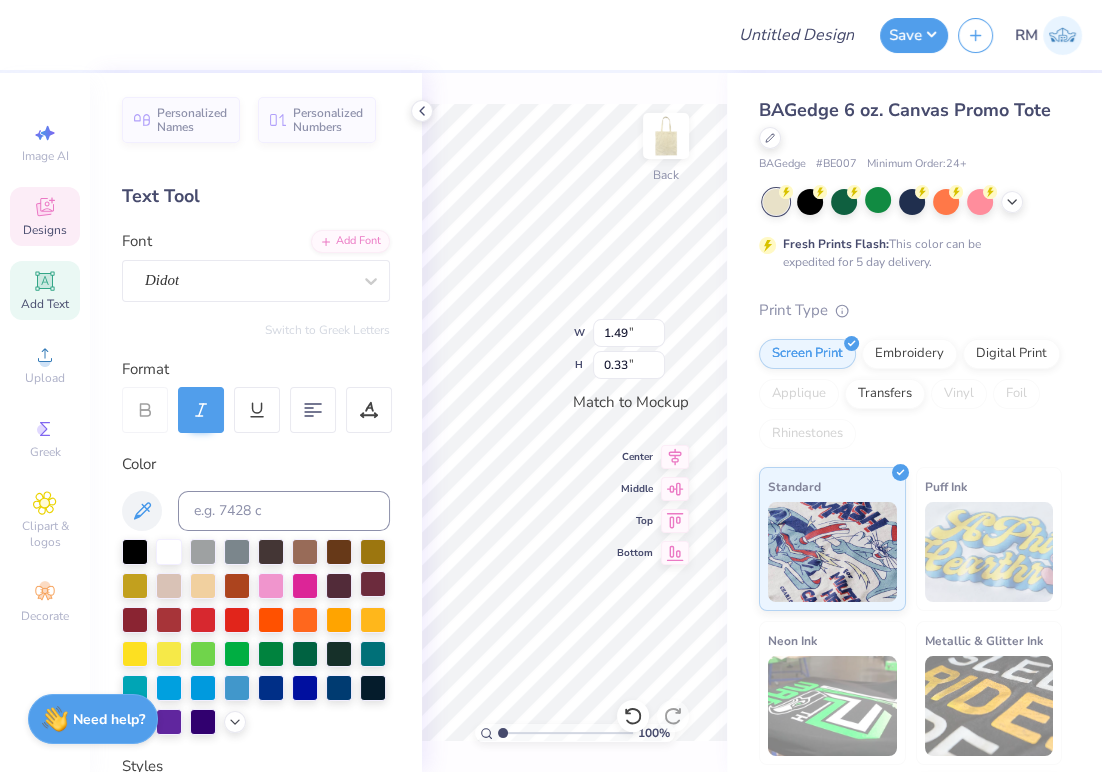 type on "1.13" 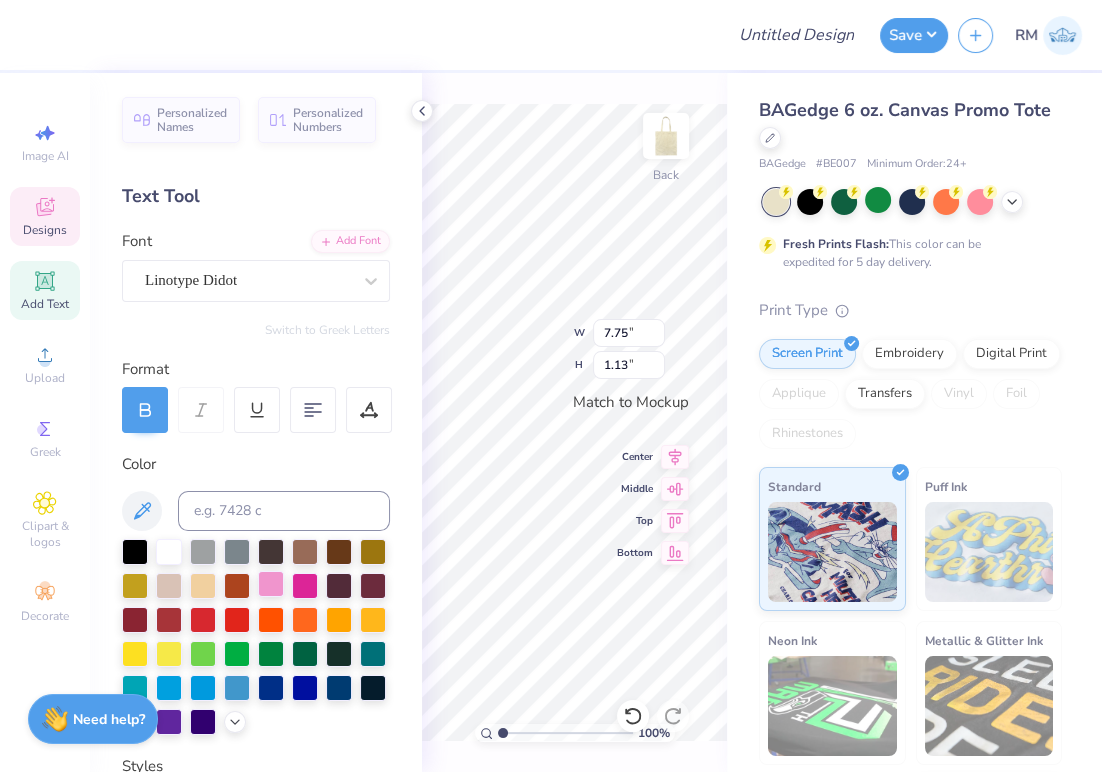click at bounding box center [271, 584] 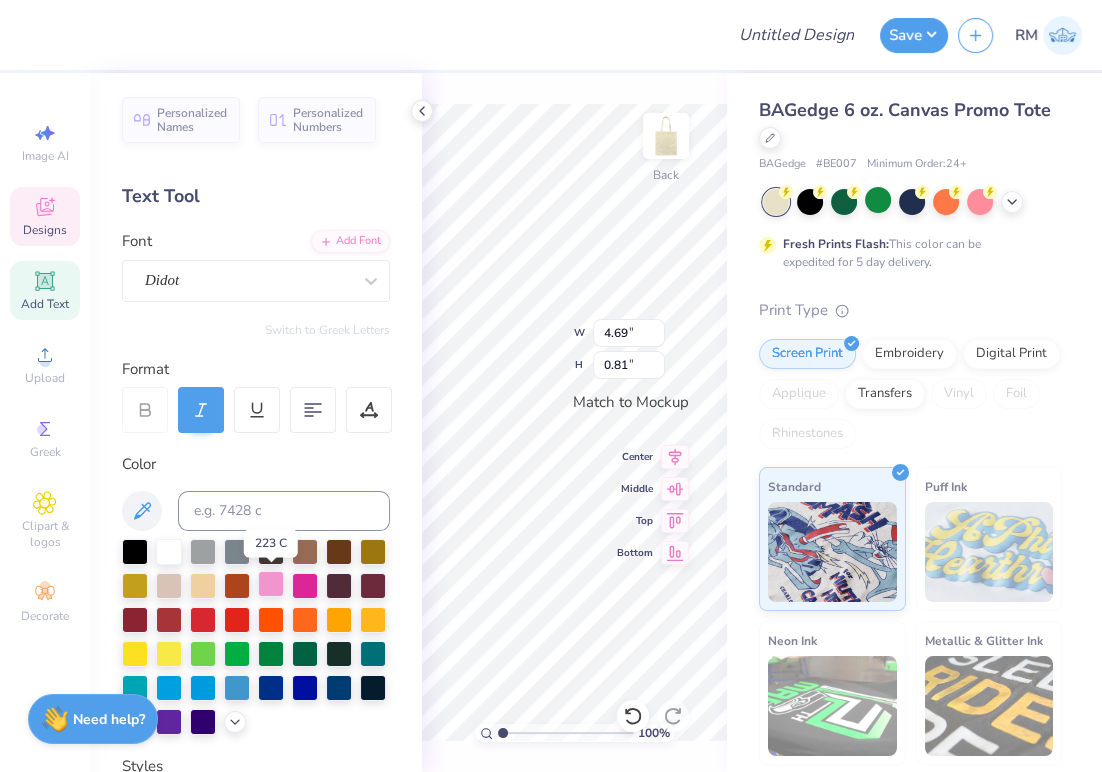 click at bounding box center (271, 584) 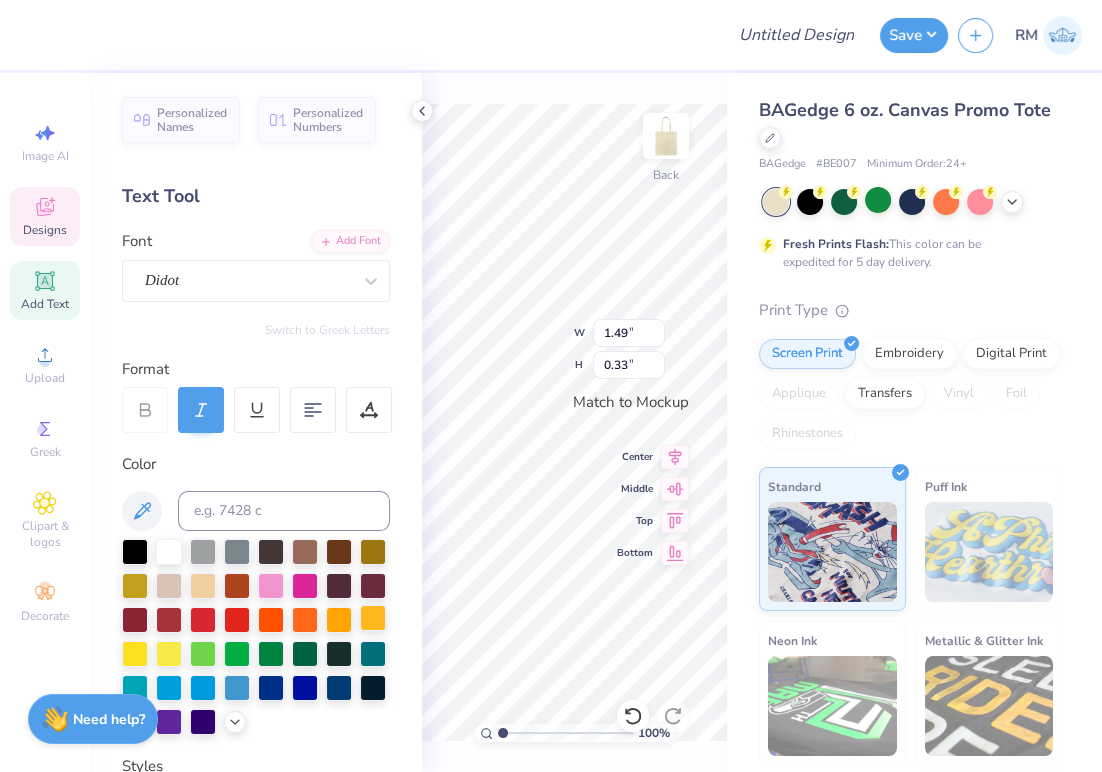 type on "1.49" 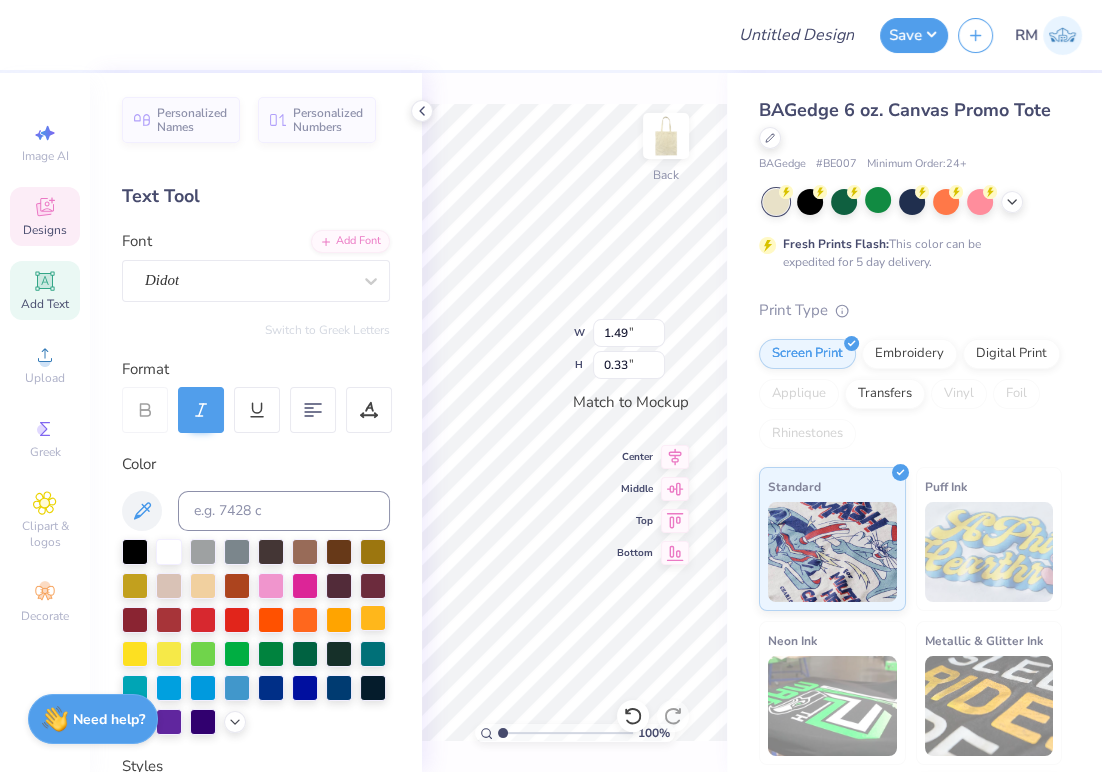 type on "0.33" 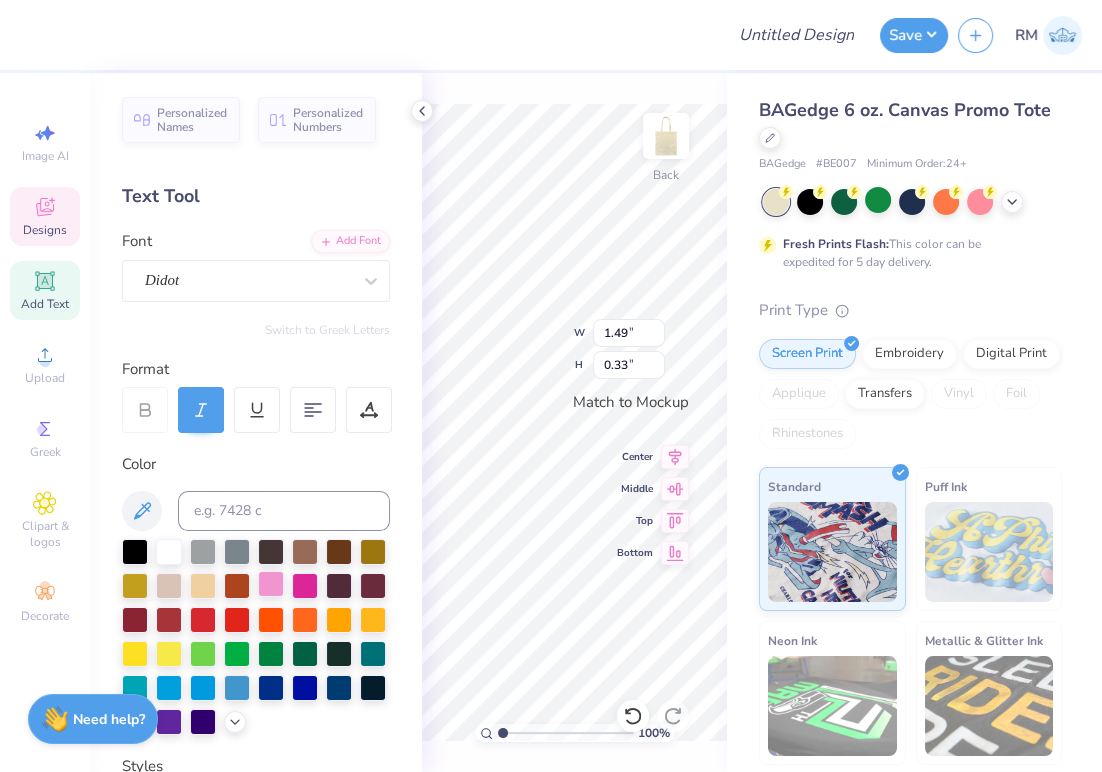 click at bounding box center [271, 584] 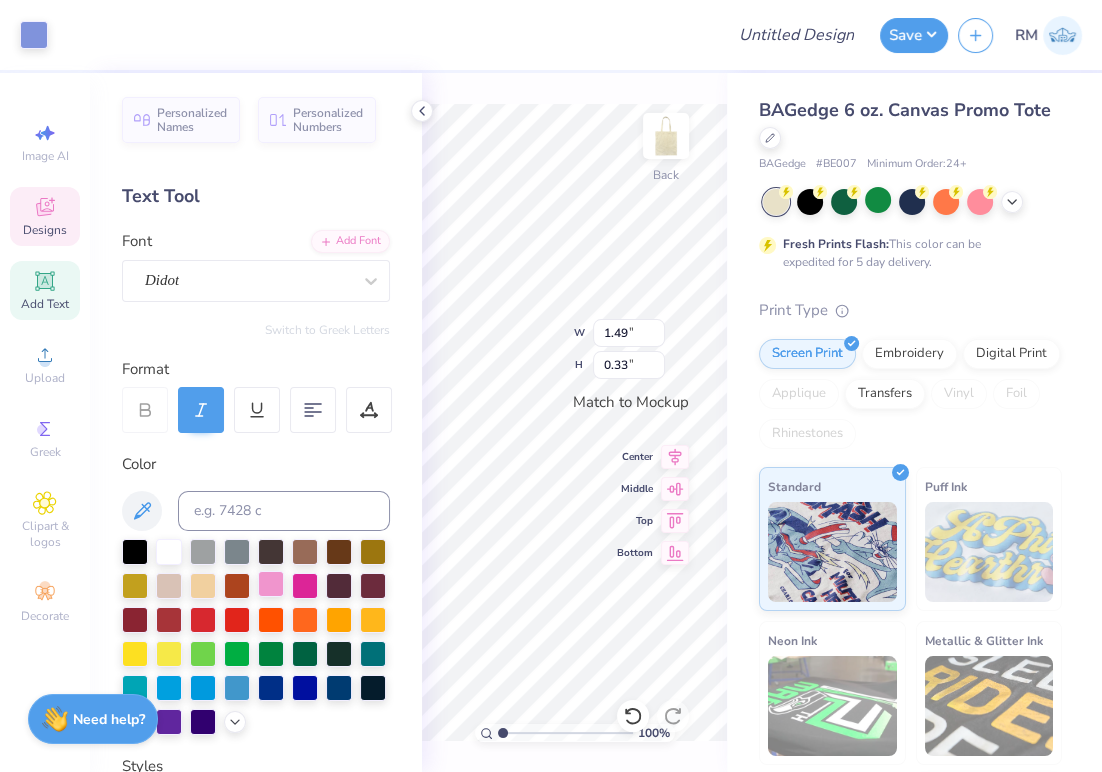 type on "0.31" 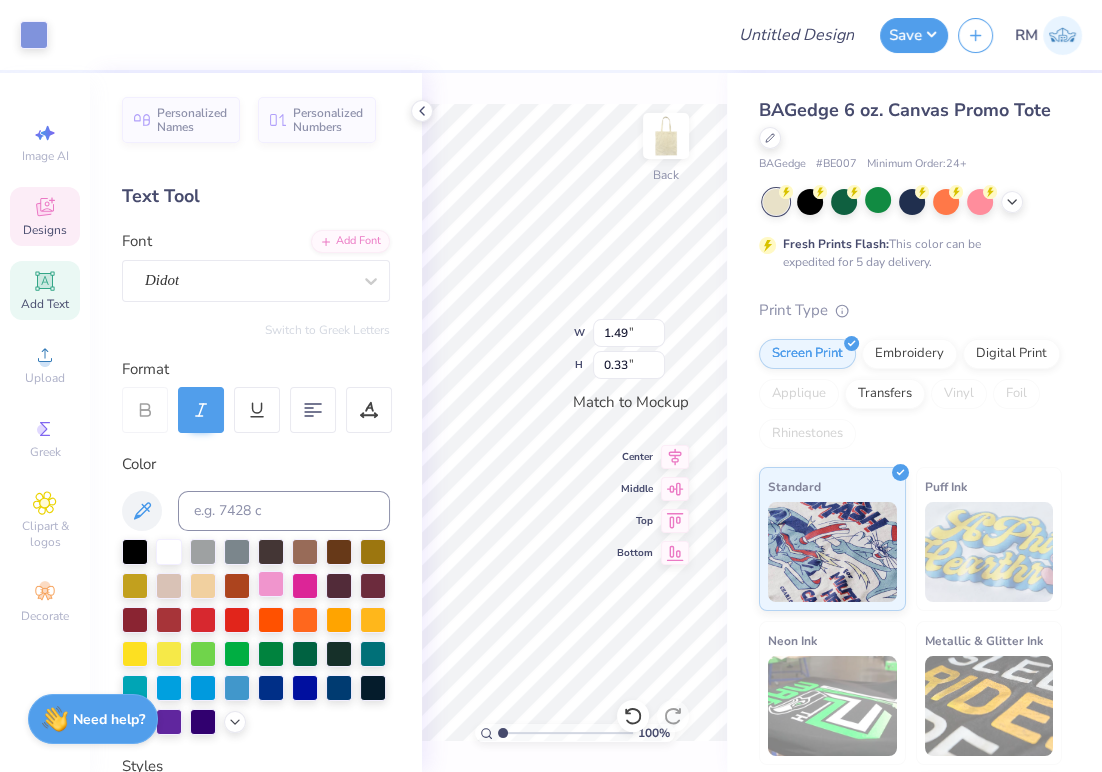 type on "0.31" 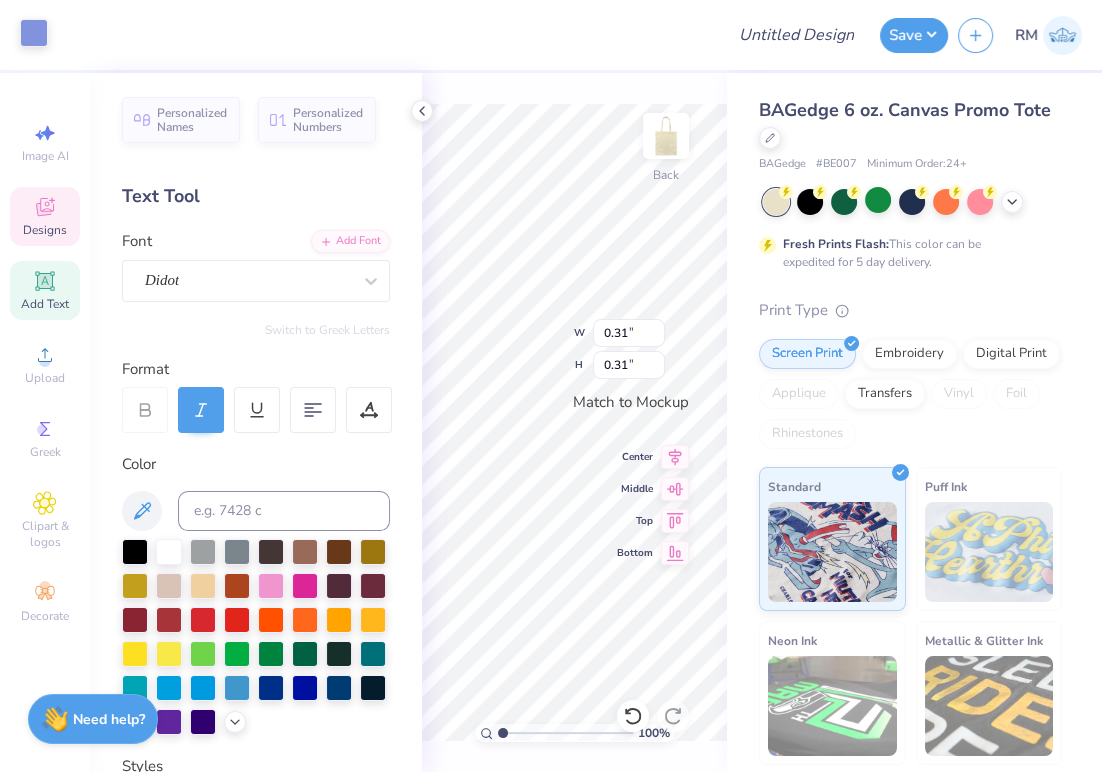 click at bounding box center (34, 33) 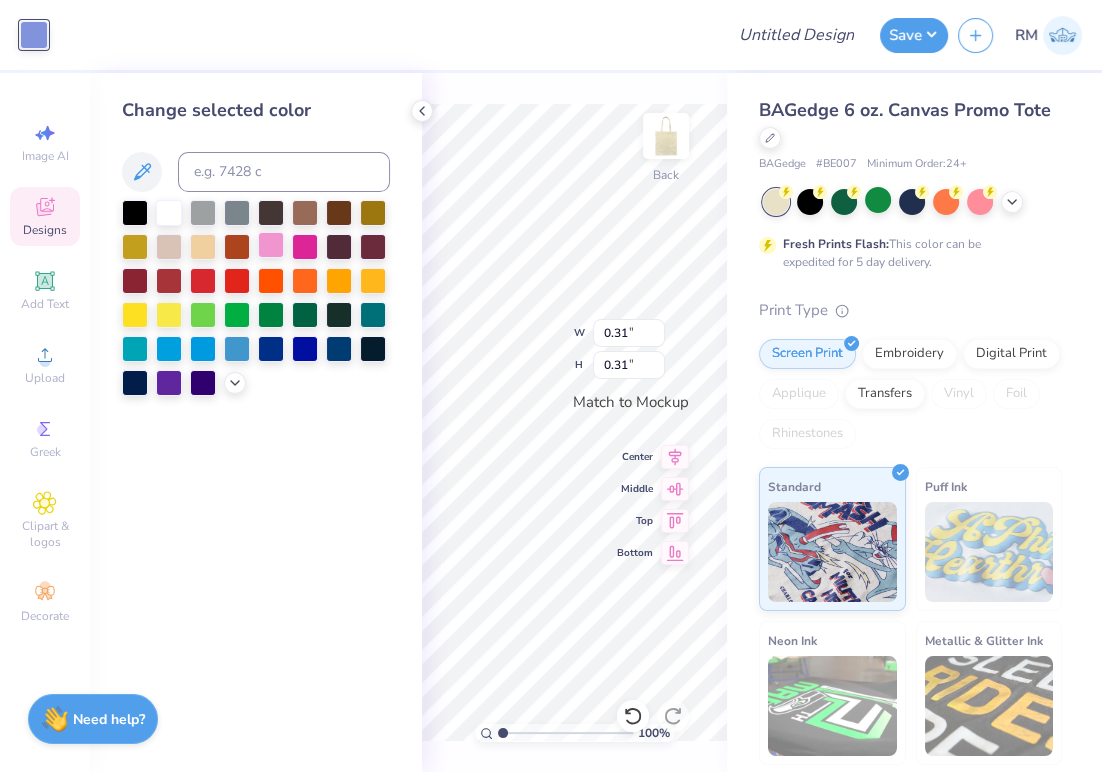 click at bounding box center [271, 245] 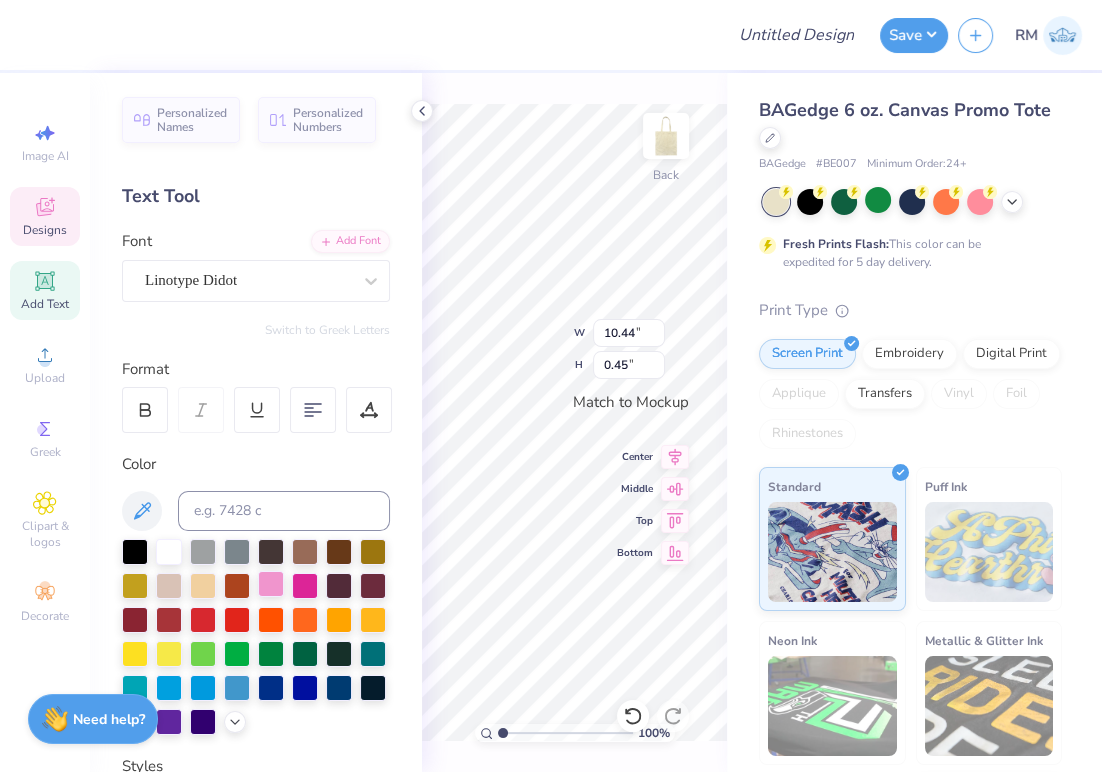 click at bounding box center [271, 584] 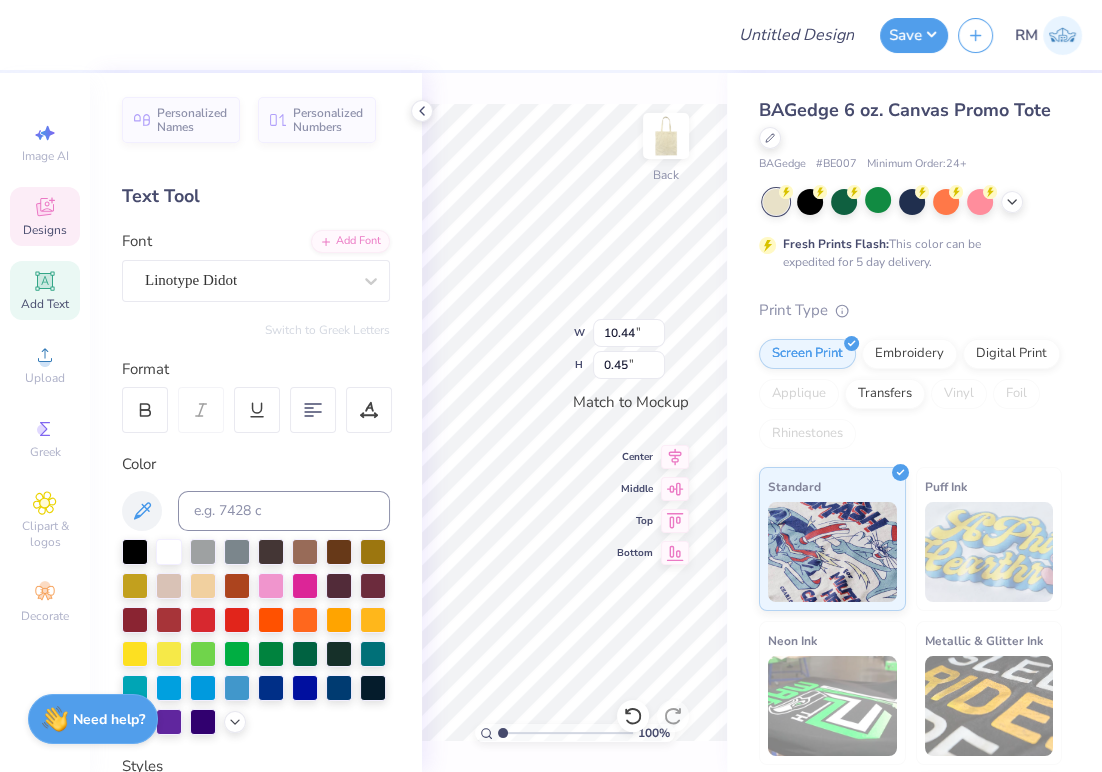 click on "Standard Puff Ink Neon Ink Metallic & Glitter Ink Glow in the Dark Ink Water based Ink" at bounding box center (910, 693) 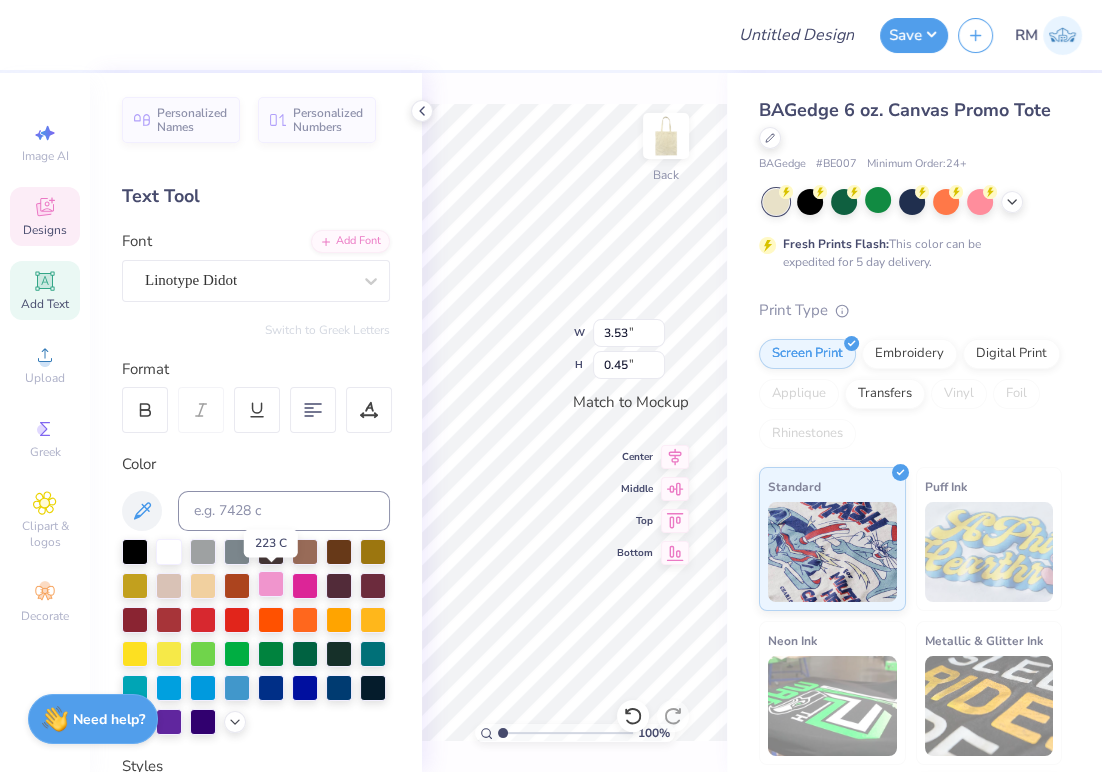 click at bounding box center (271, 584) 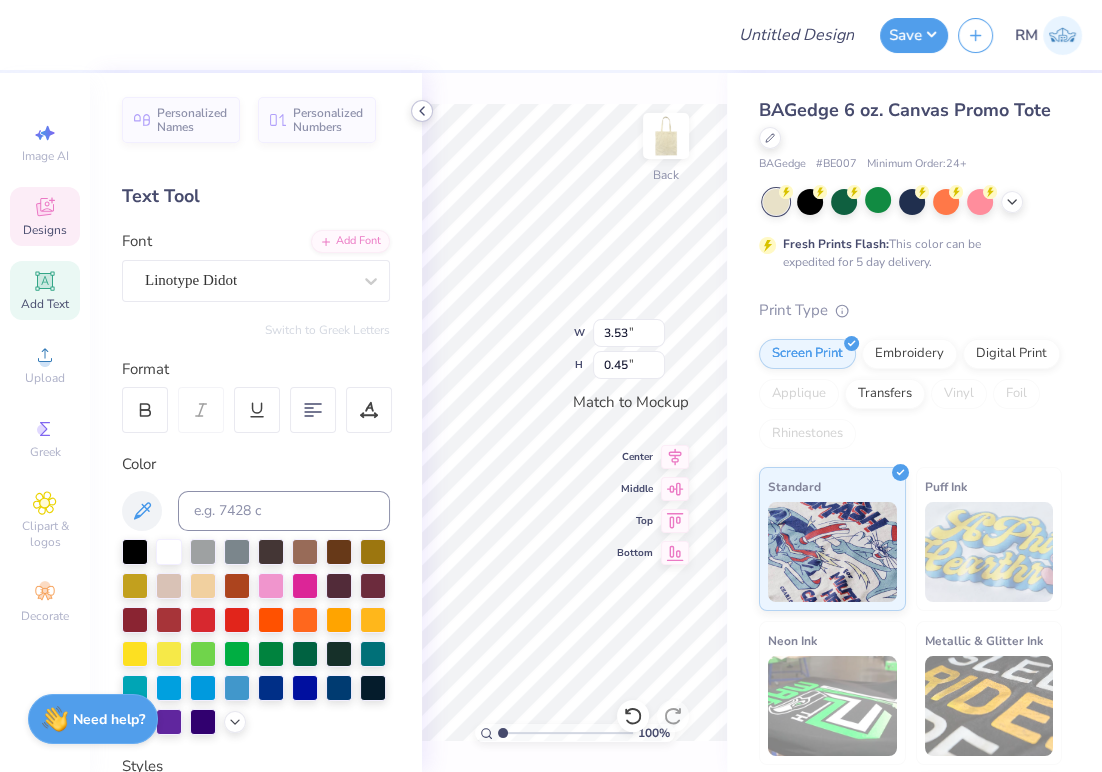 click 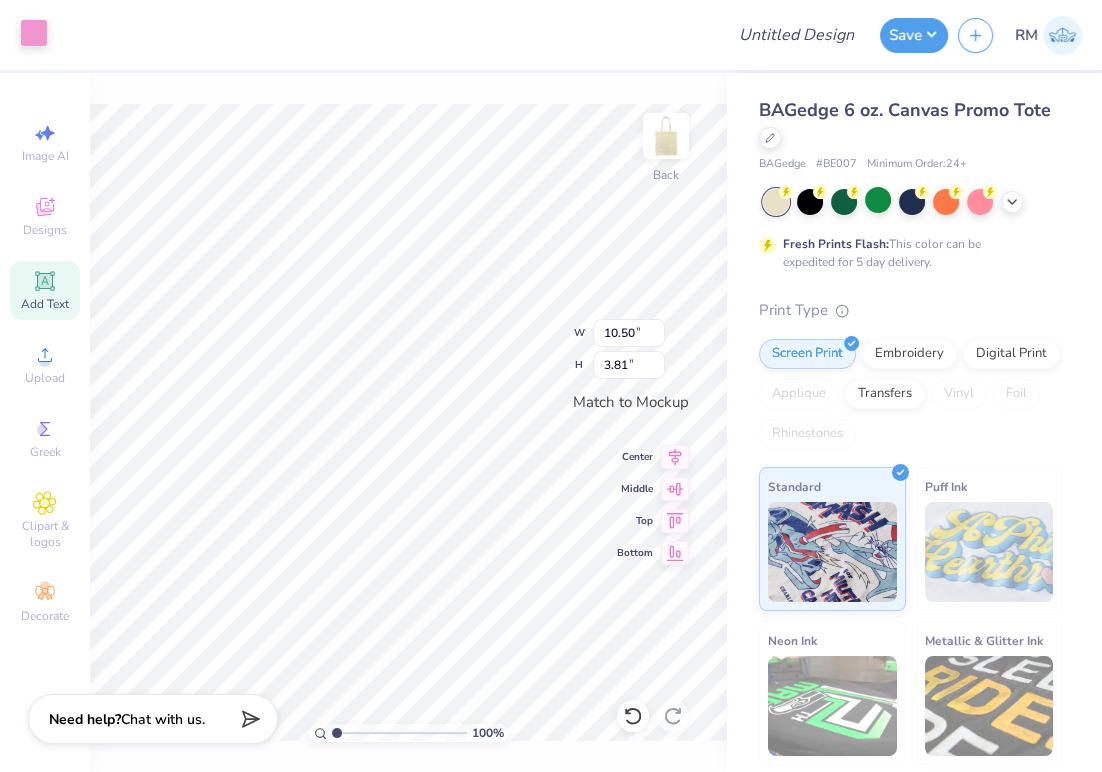 click at bounding box center [34, 33] 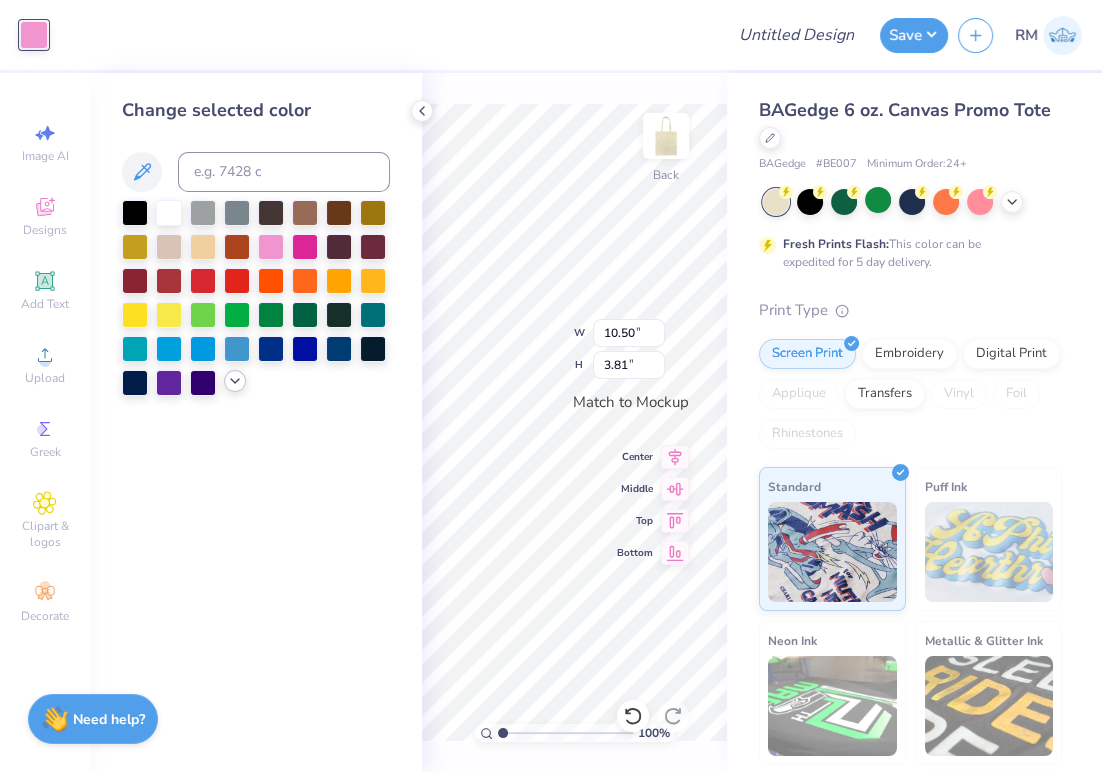 click 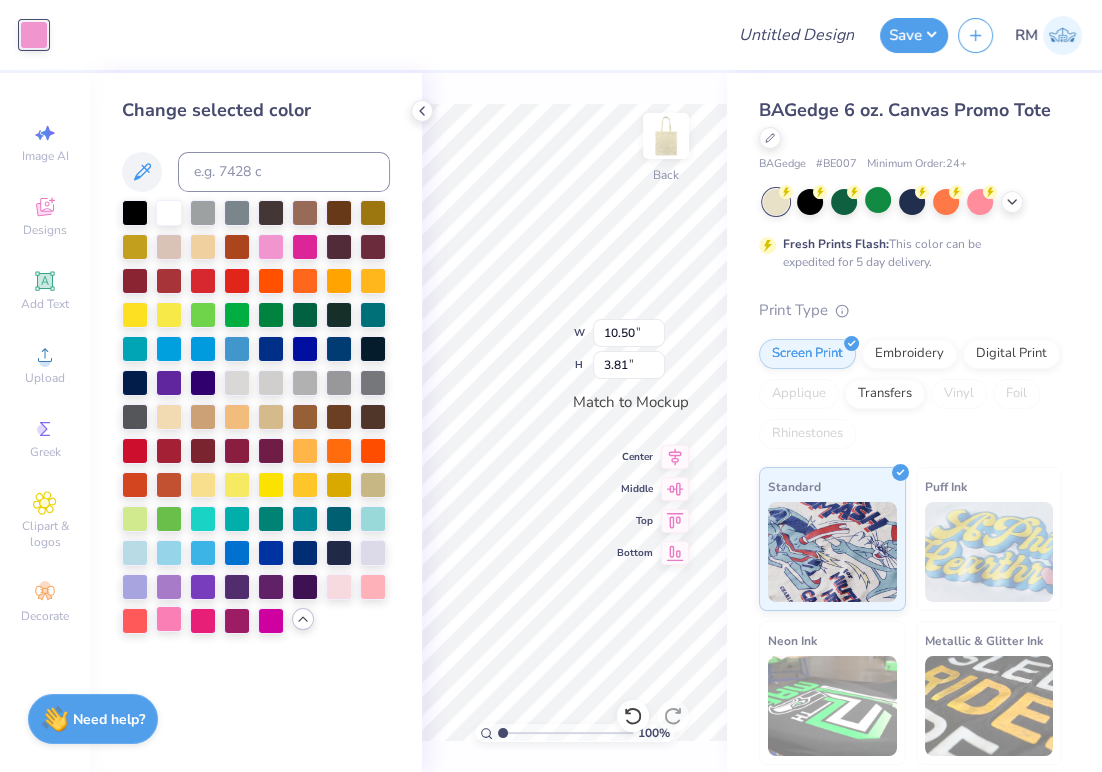click at bounding box center (169, 619) 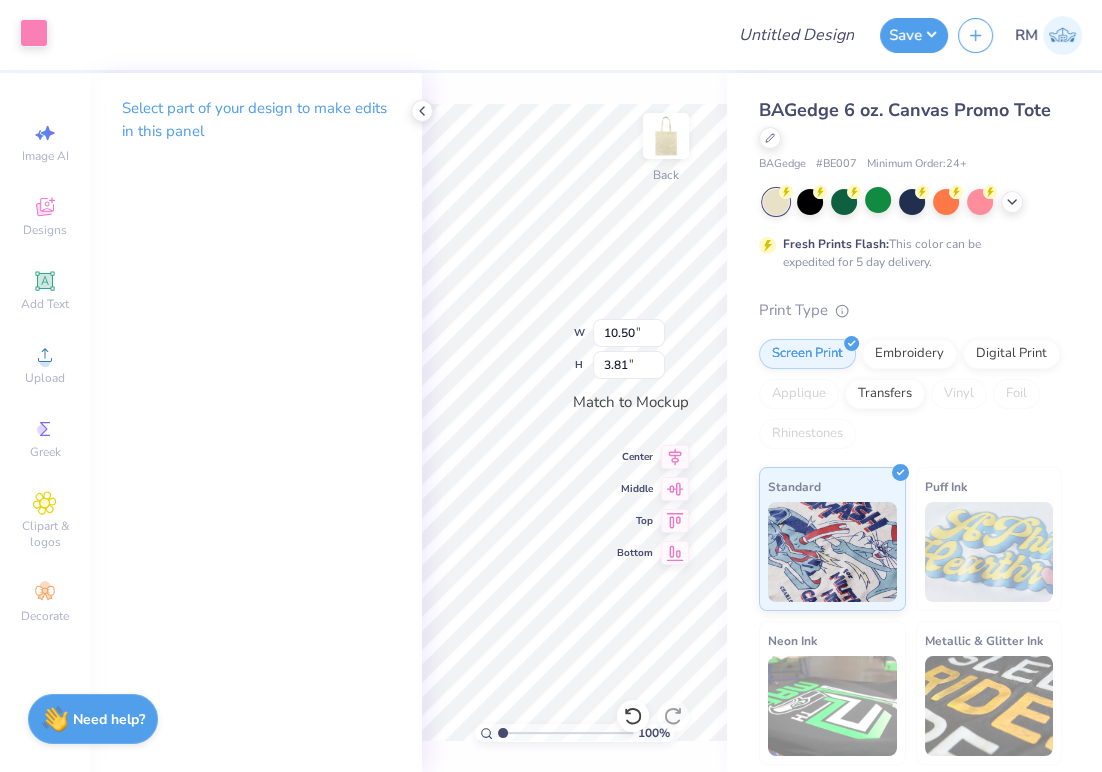 click at bounding box center (34, 33) 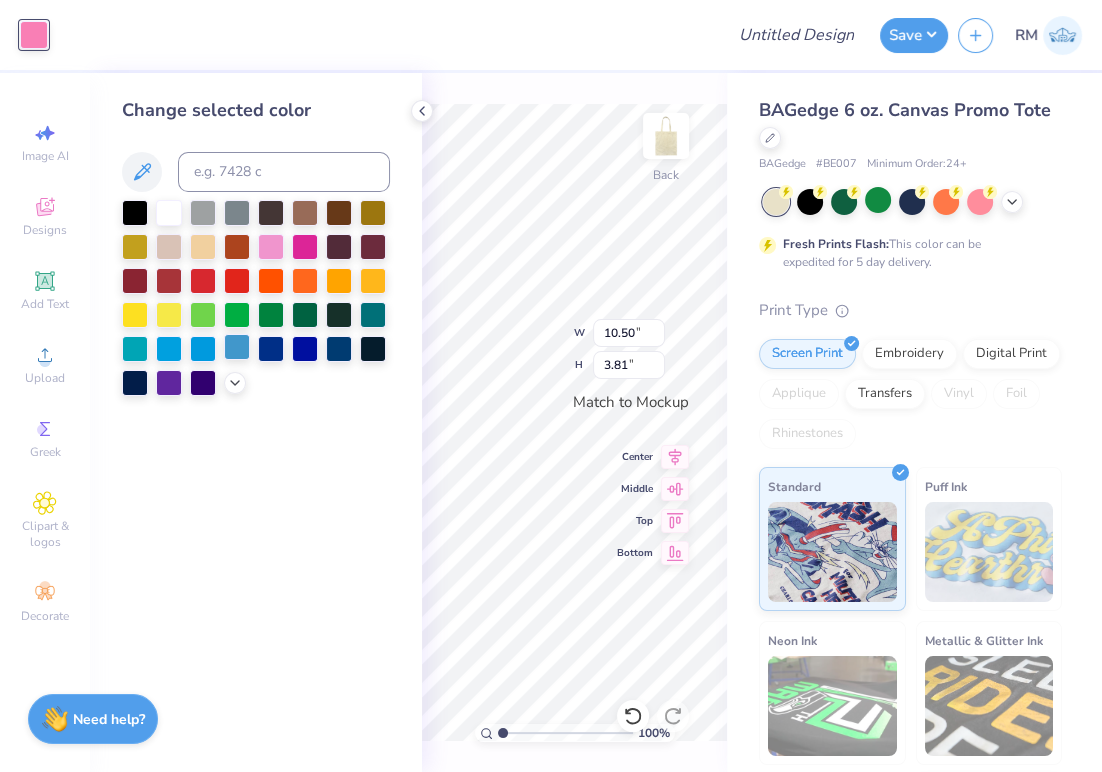 click at bounding box center [237, 347] 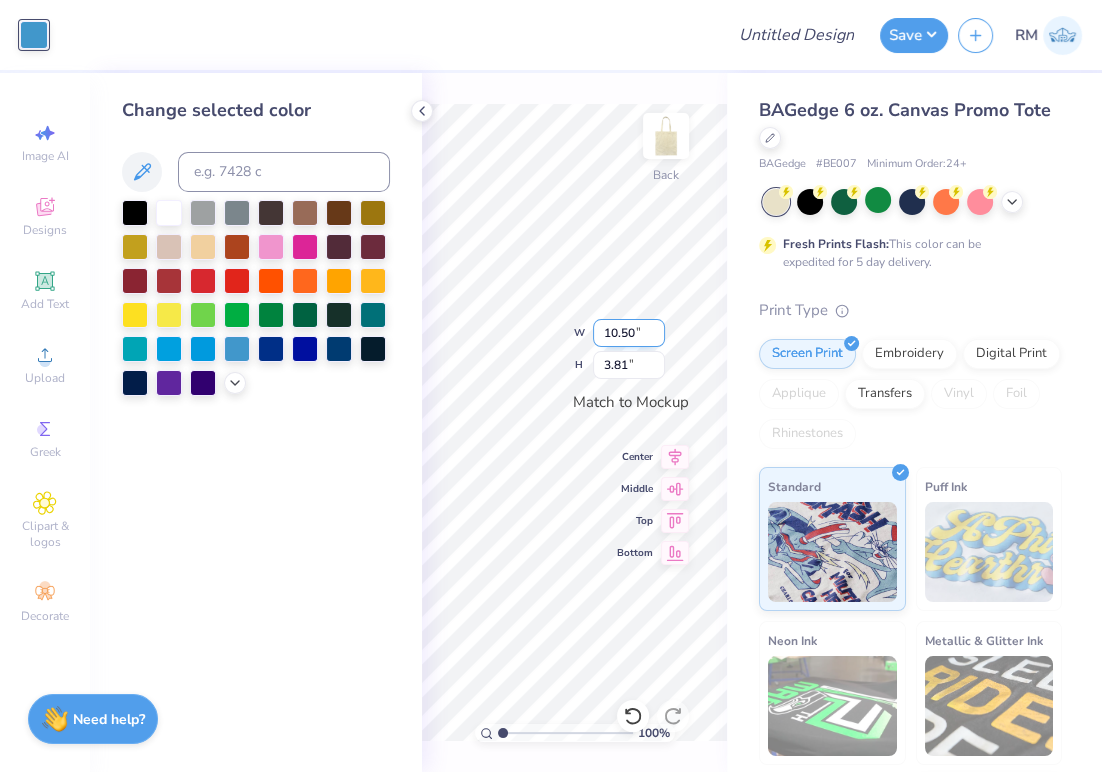 click on "100  % Back W 10.50 10.50 " H 3.81 3.81 " Match to Mockup Center Middle Top Bottom" at bounding box center (574, 422) 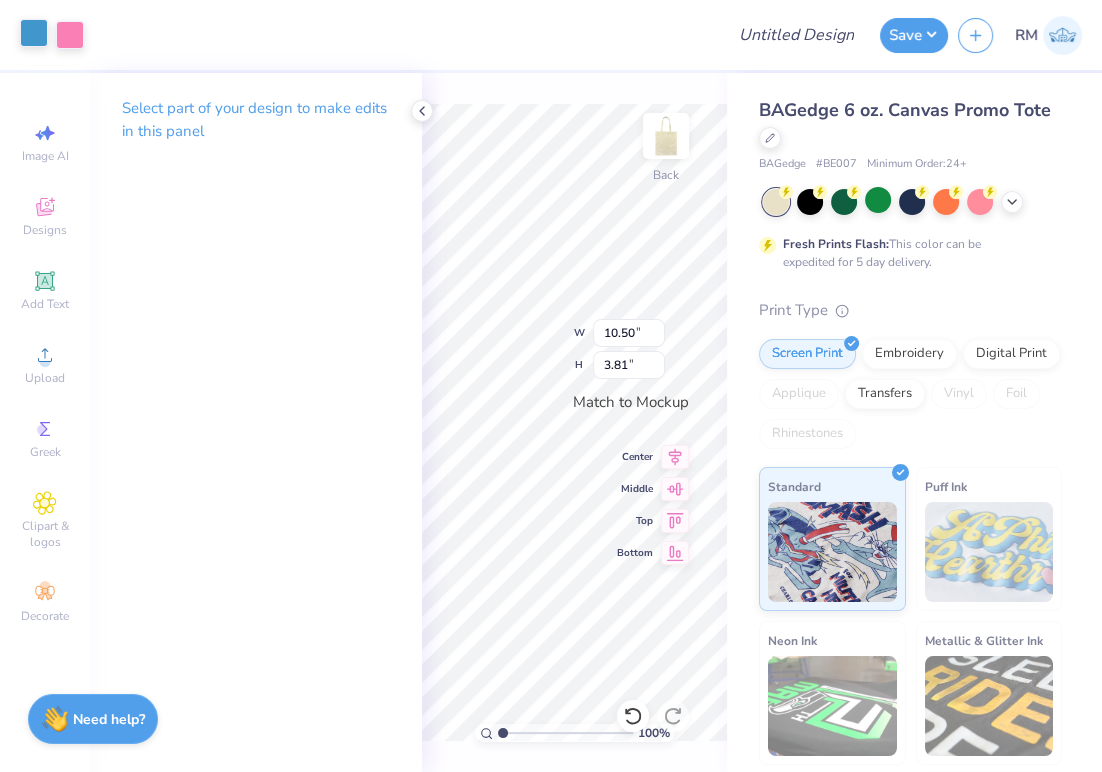 click at bounding box center [34, 33] 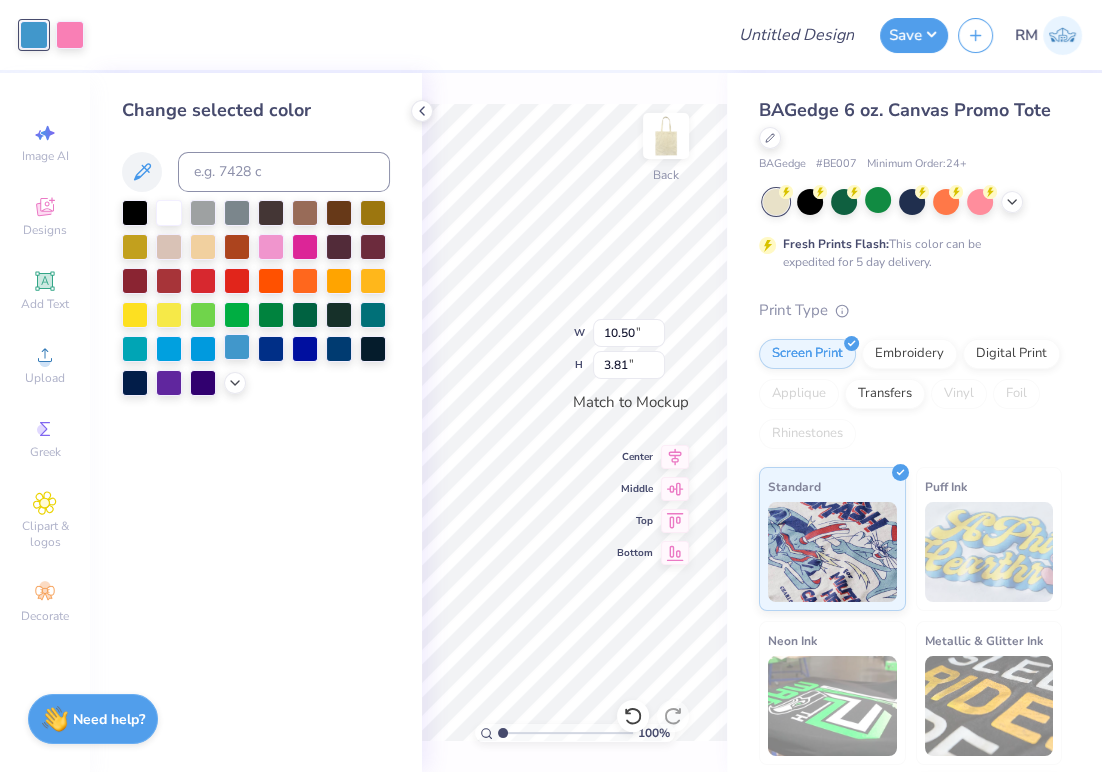 click at bounding box center [237, 347] 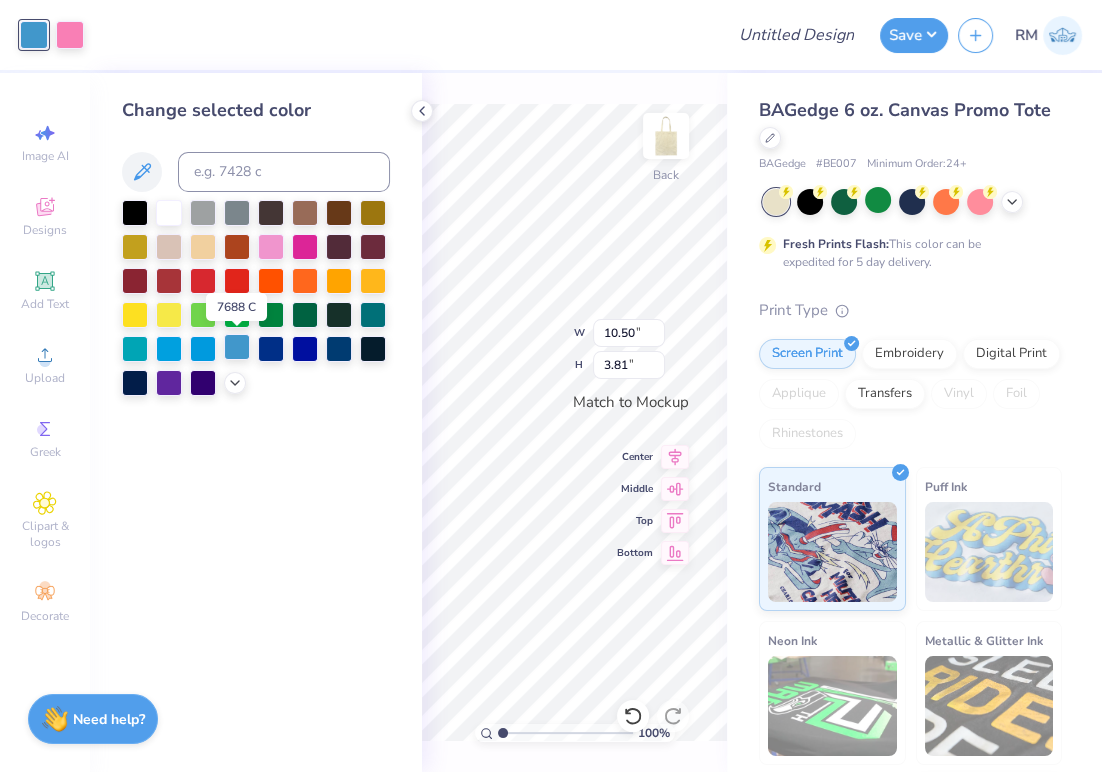 click at bounding box center [237, 347] 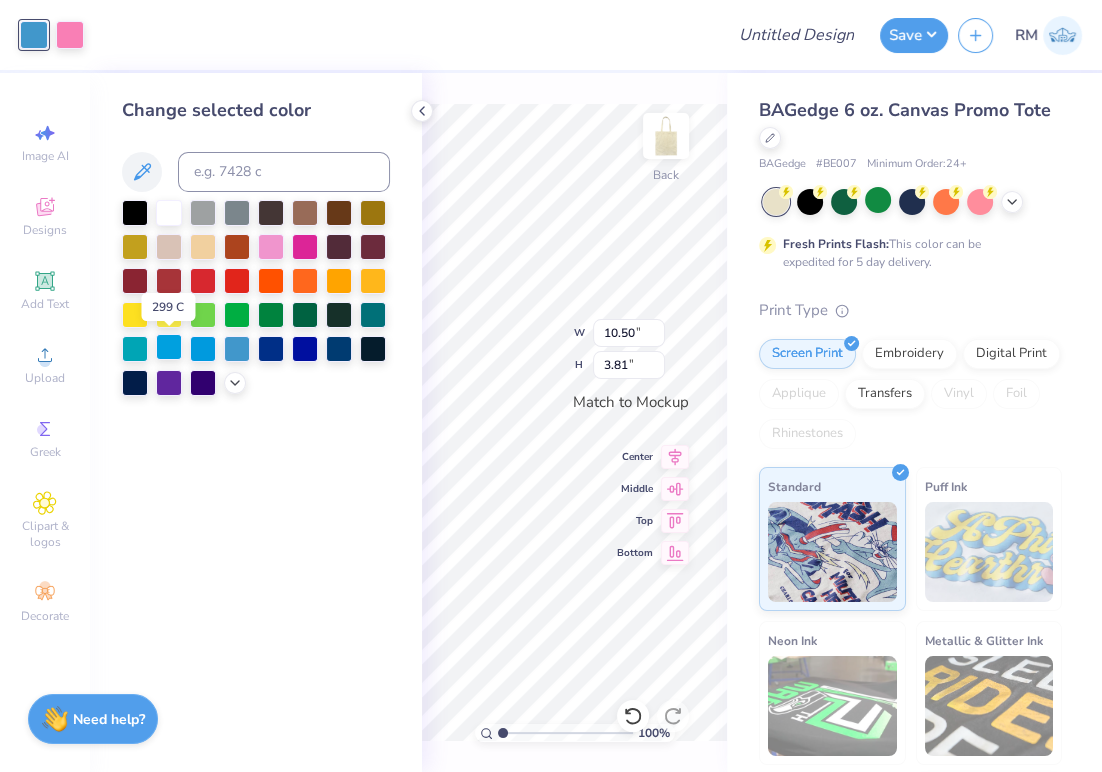 click at bounding box center (169, 347) 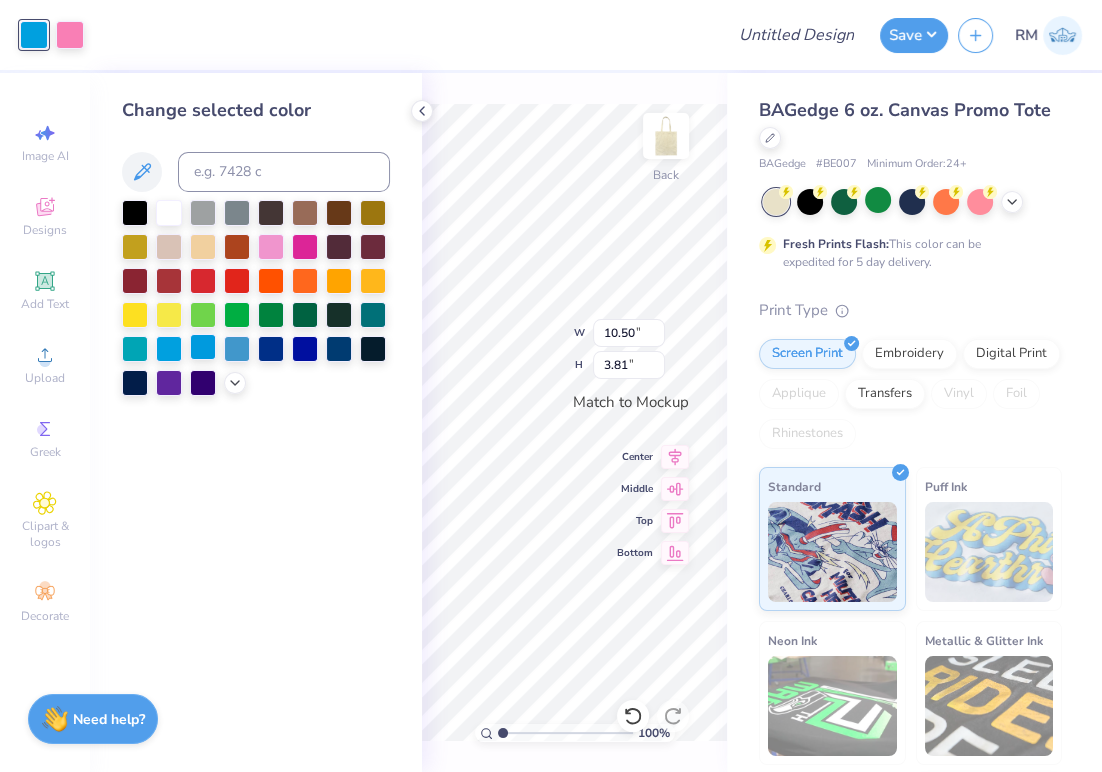 click at bounding box center [203, 347] 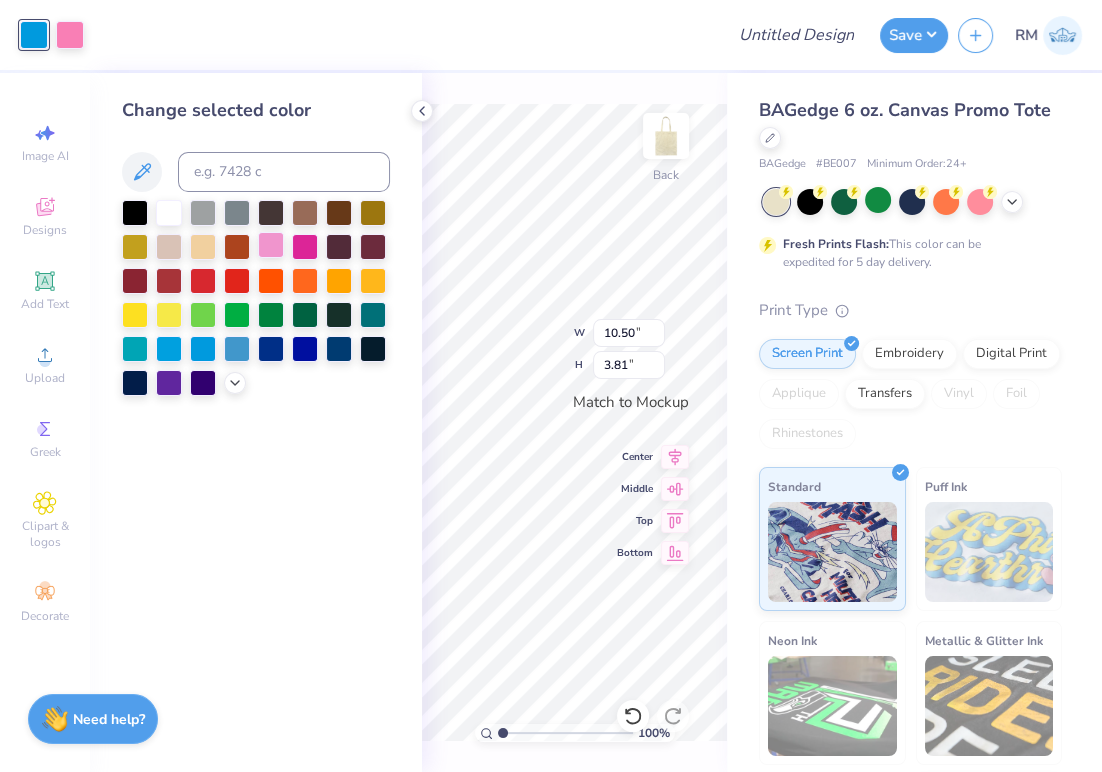 click at bounding box center [271, 245] 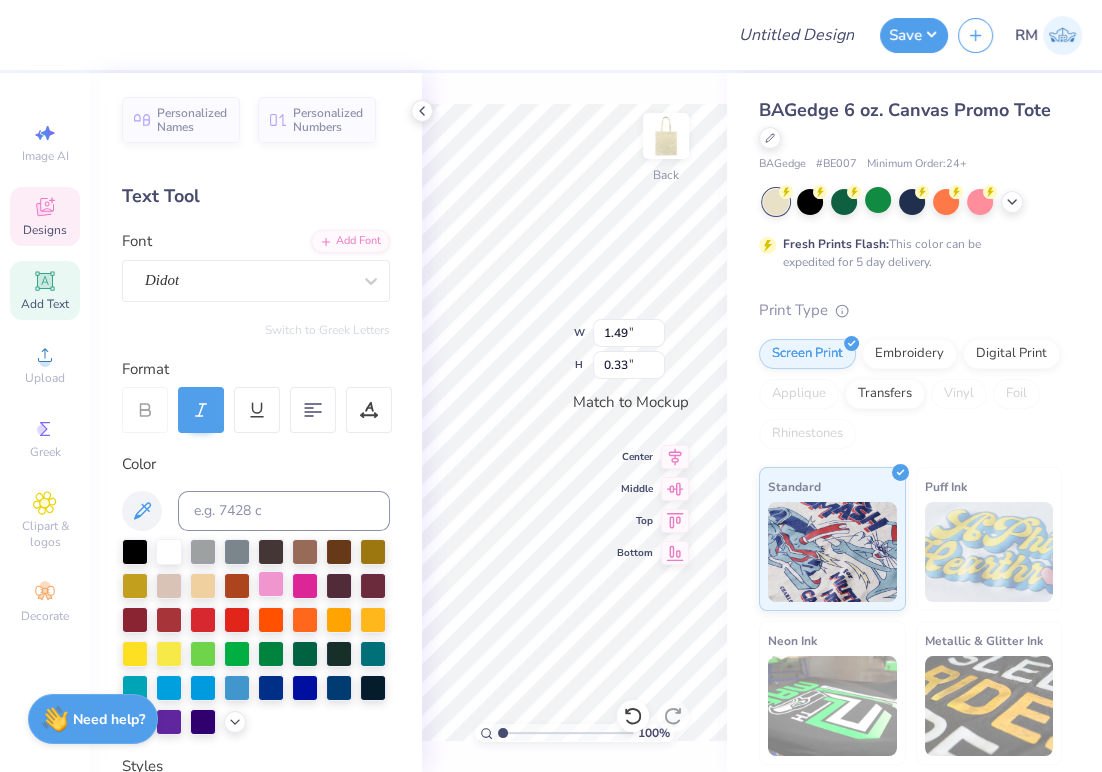 click at bounding box center [271, 584] 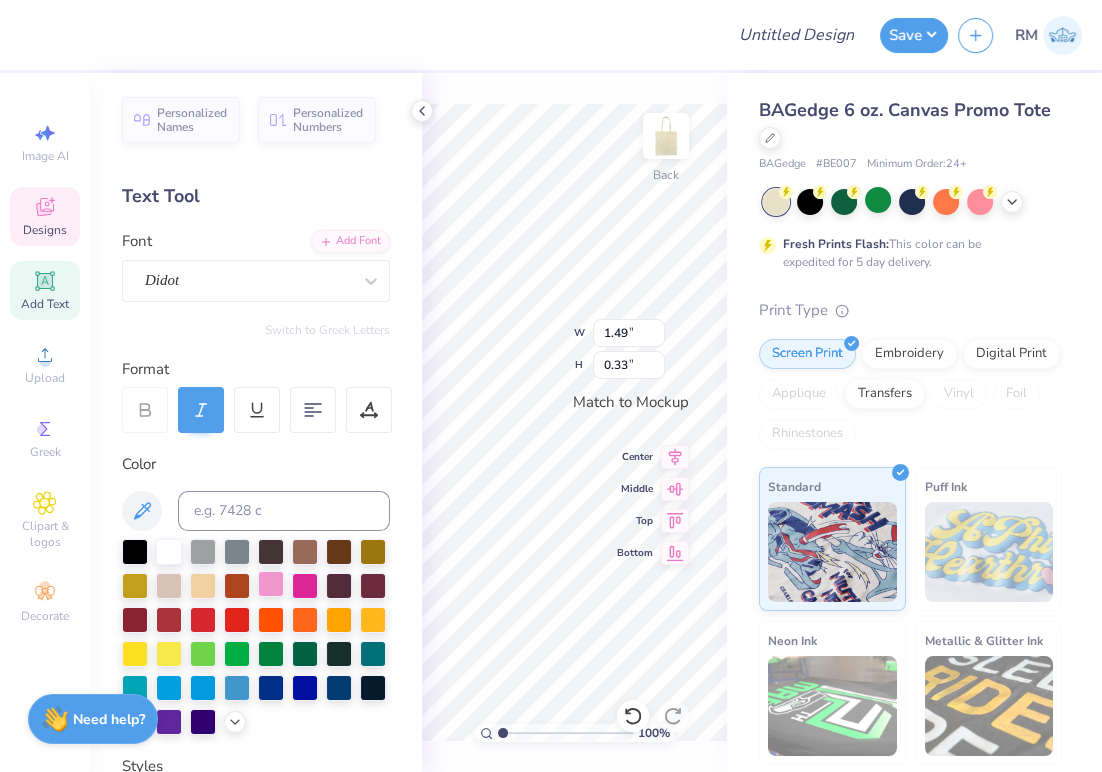 type on "0.31" 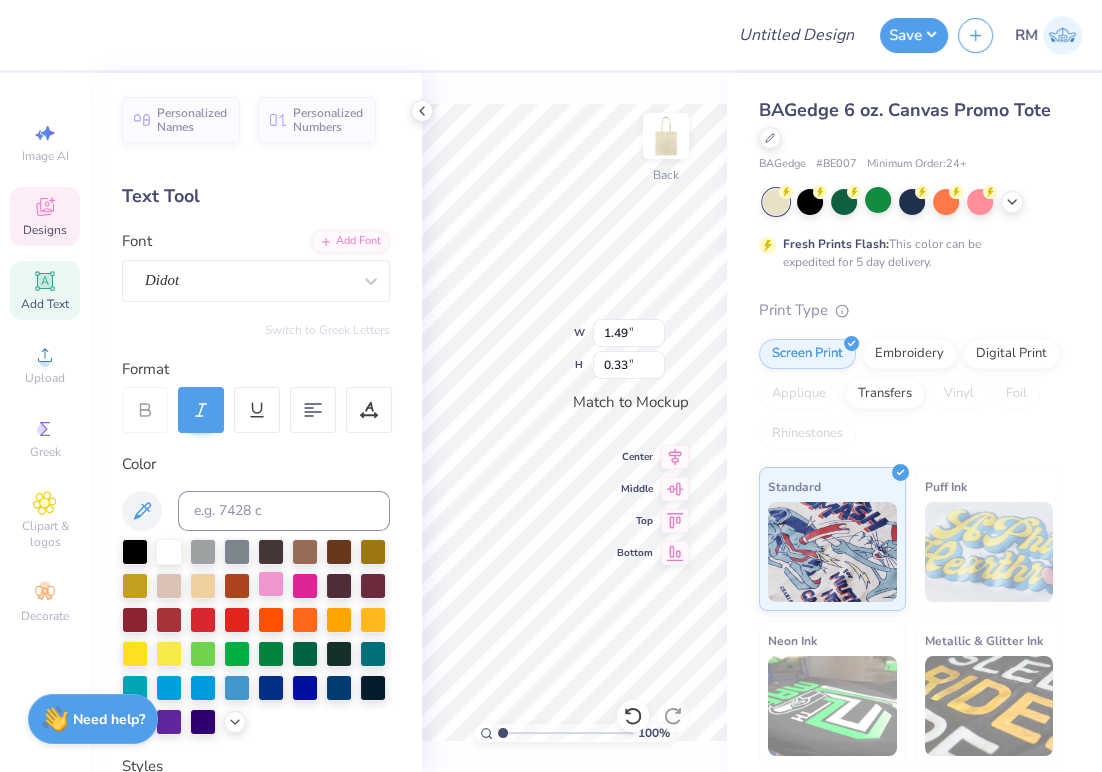 type on "0.31" 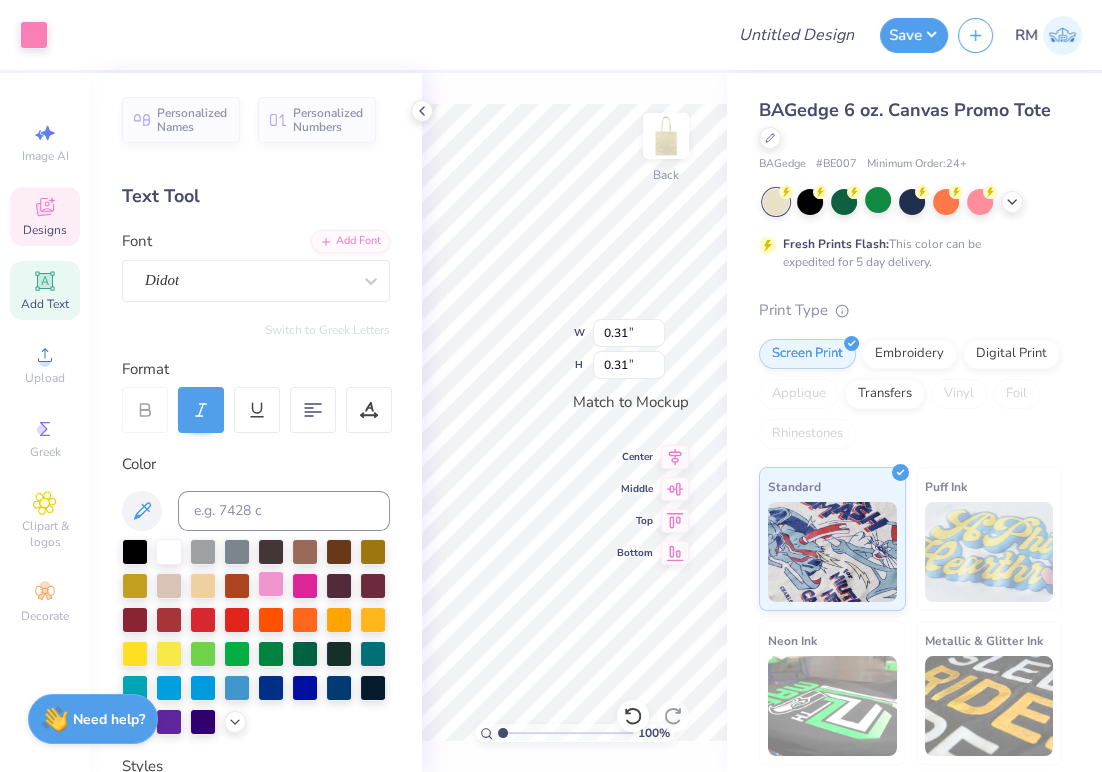 click at bounding box center (271, 584) 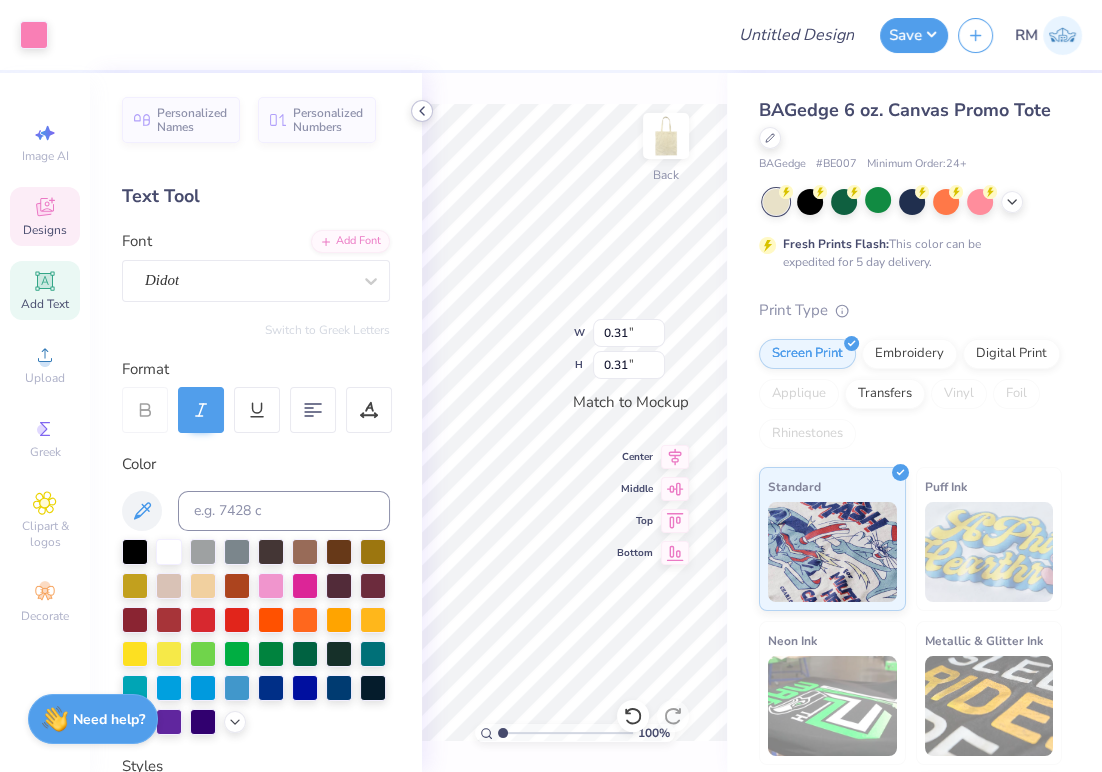 click 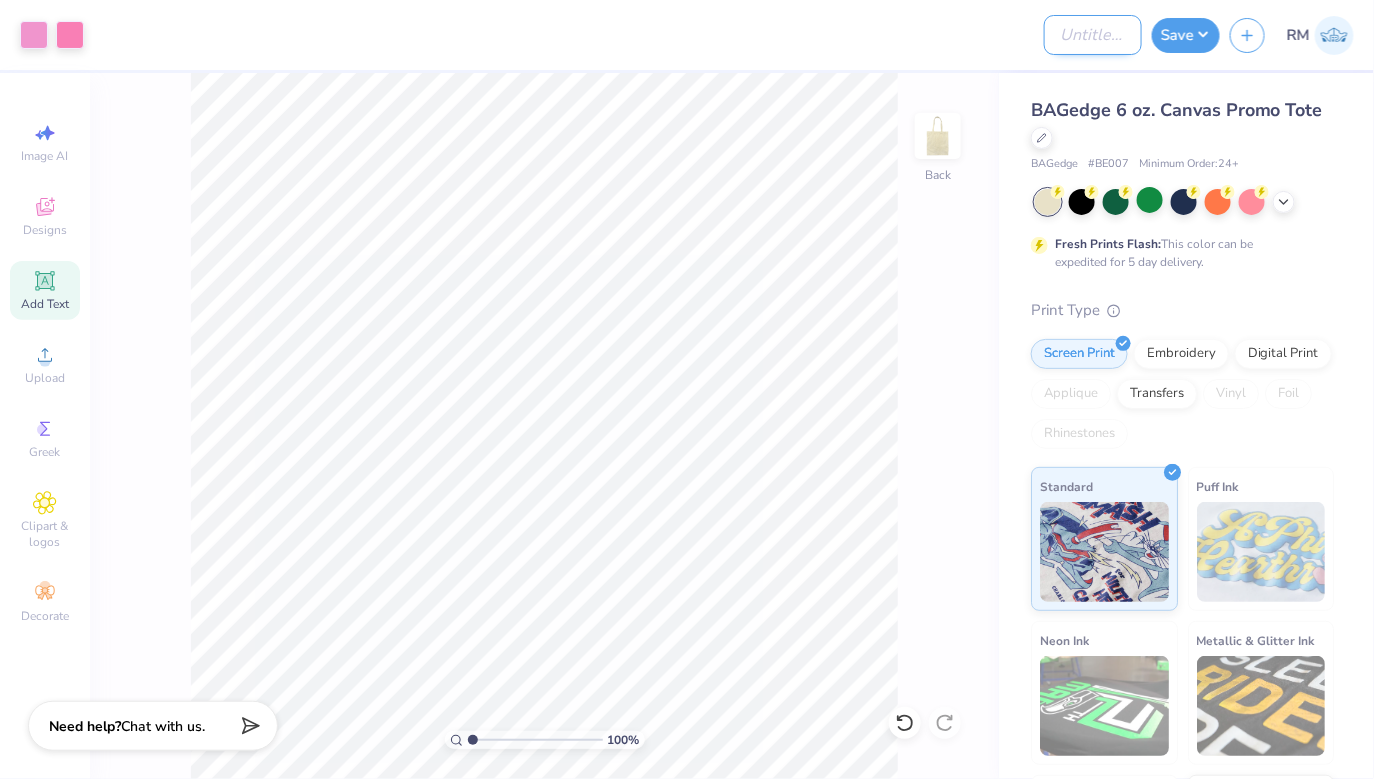 click on "Design Title" at bounding box center (1093, 35) 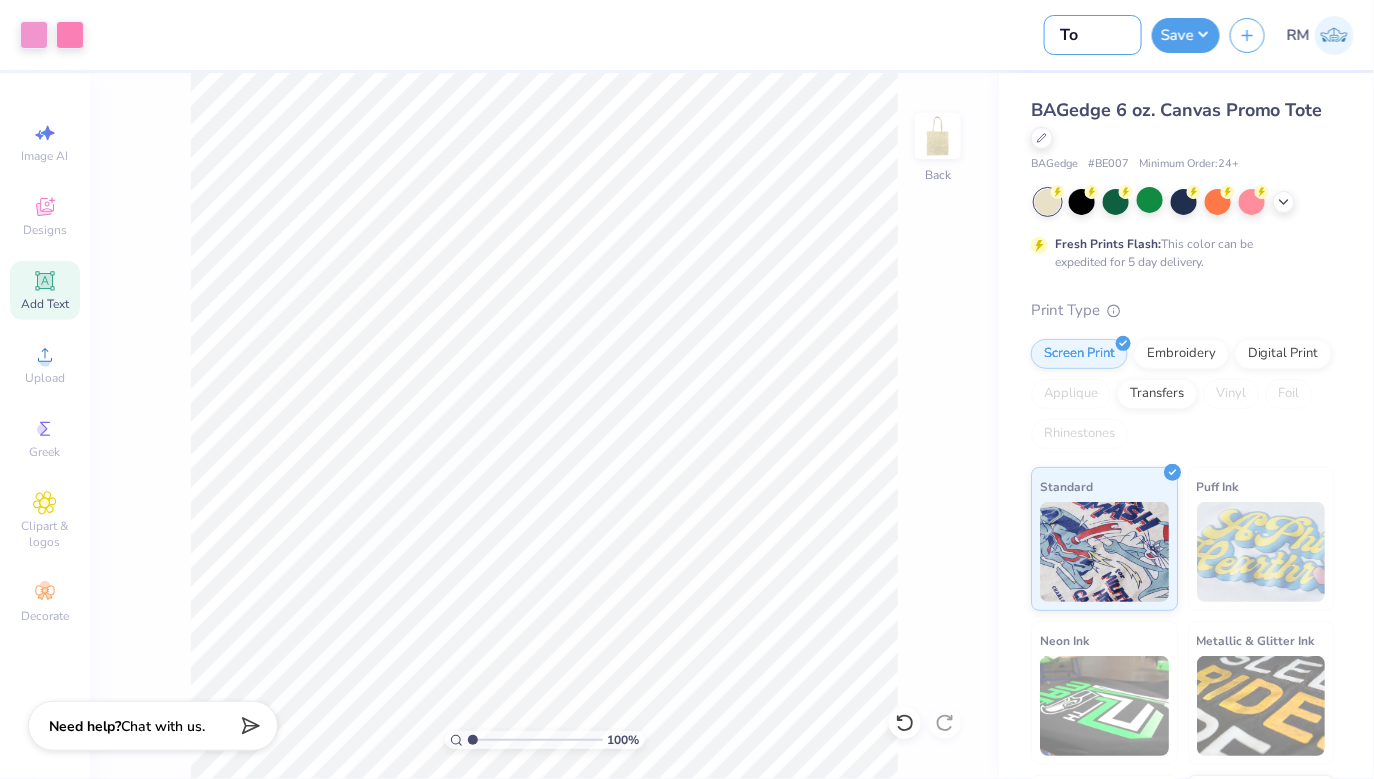 type on "T" 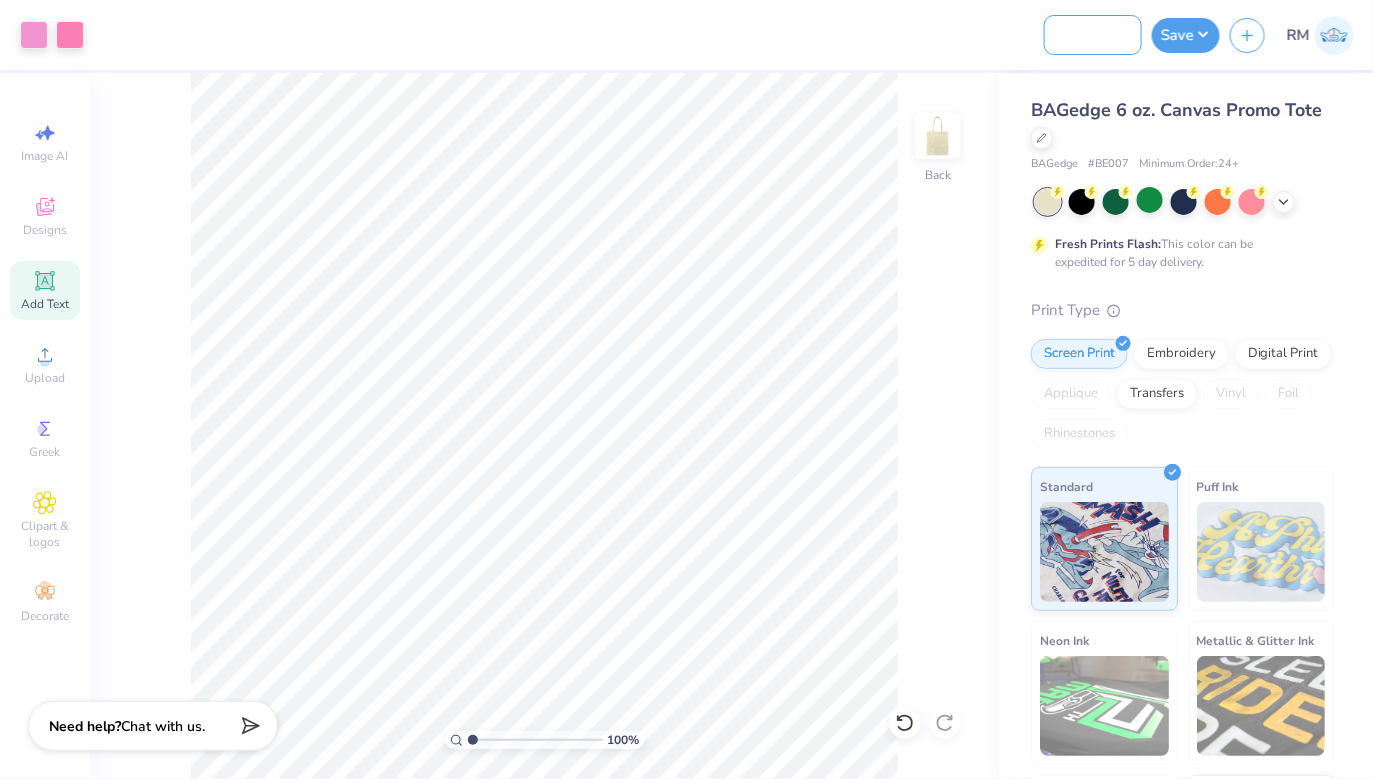 scroll, scrollTop: 0, scrollLeft: 140, axis: horizontal 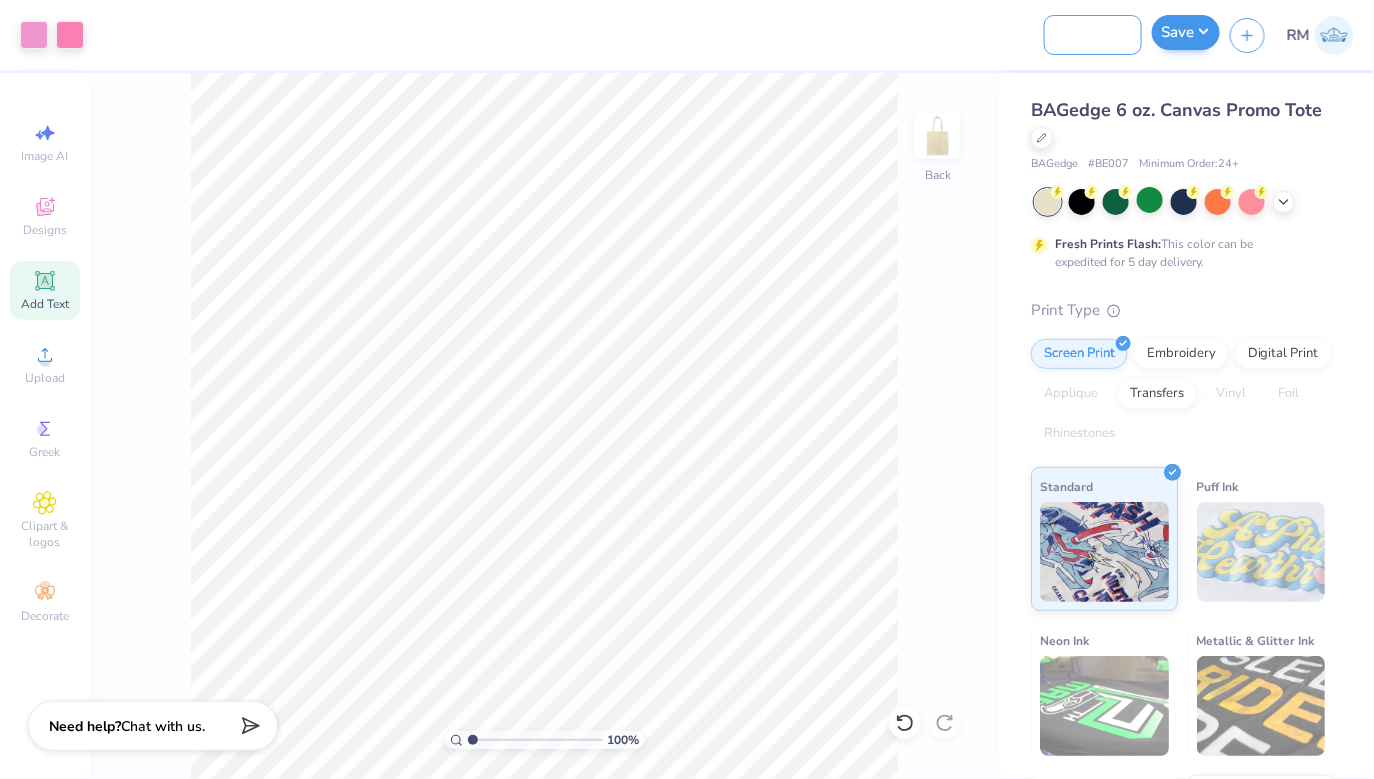 type on "[ORGANIZATION] - noun Totes" 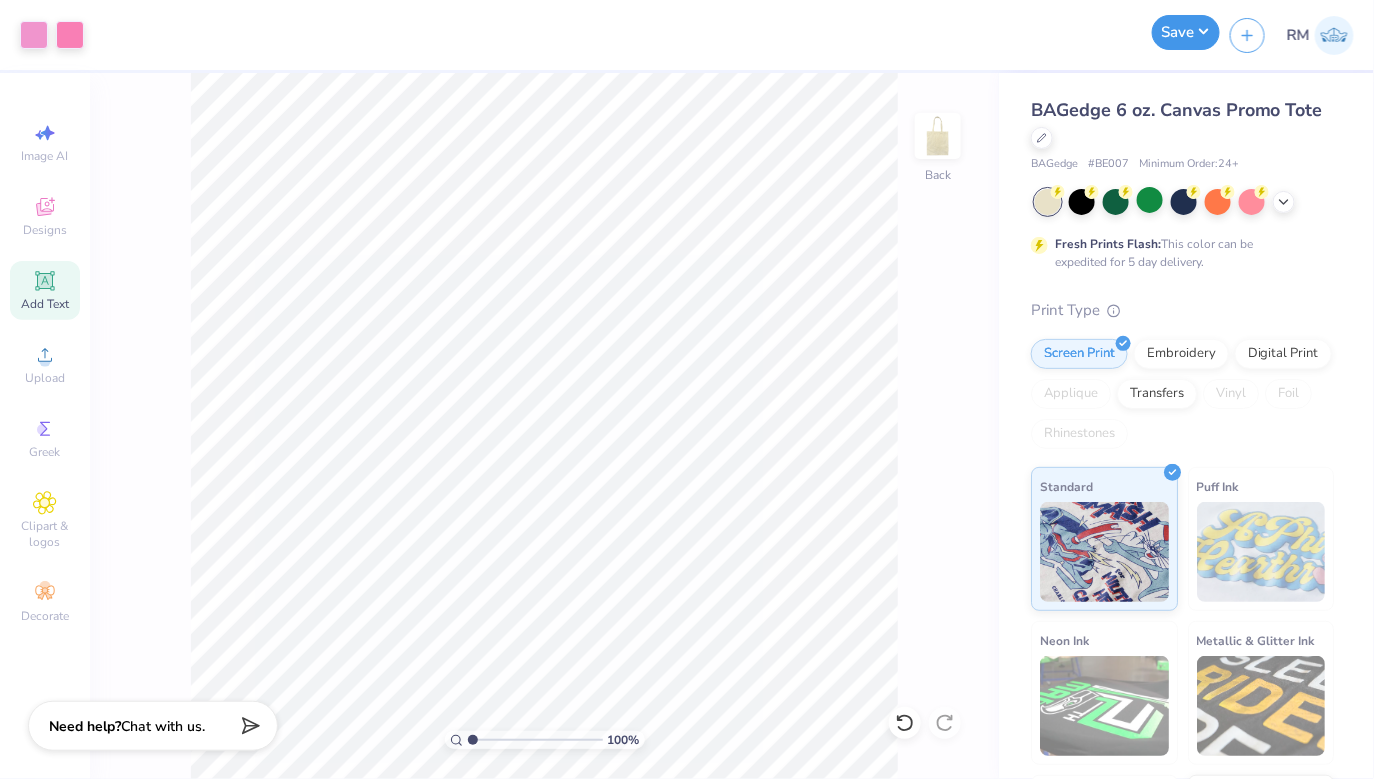 scroll, scrollTop: 0, scrollLeft: 0, axis: both 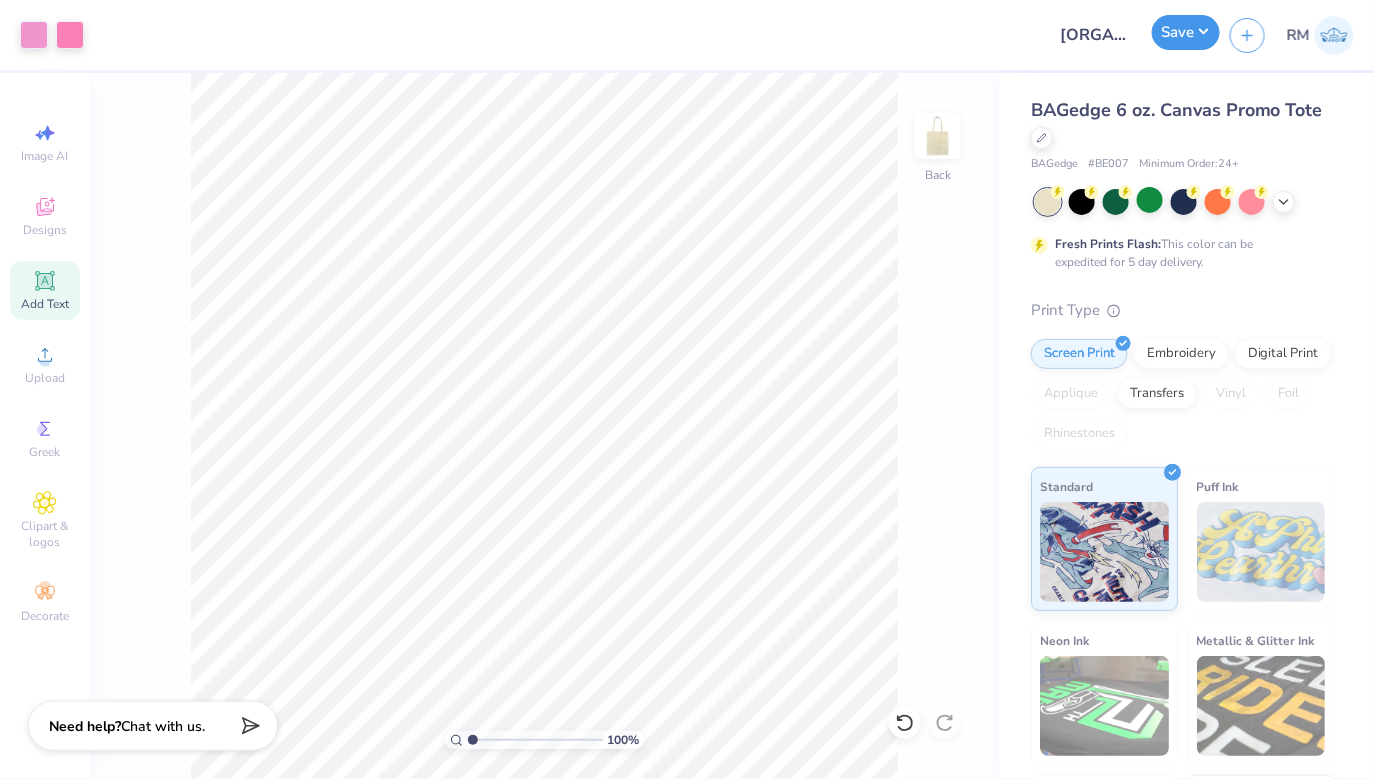 click on "Save" at bounding box center [1186, 32] 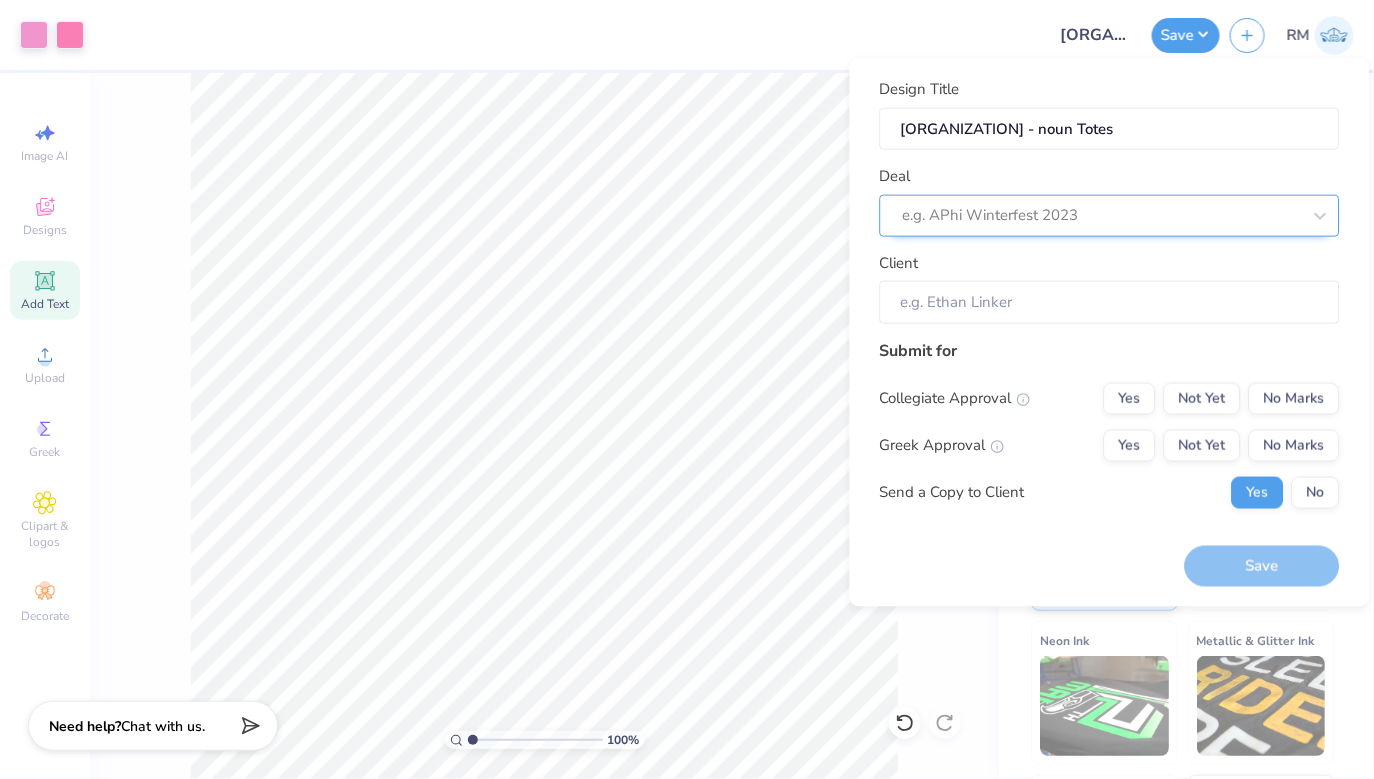 click at bounding box center (1102, 215) 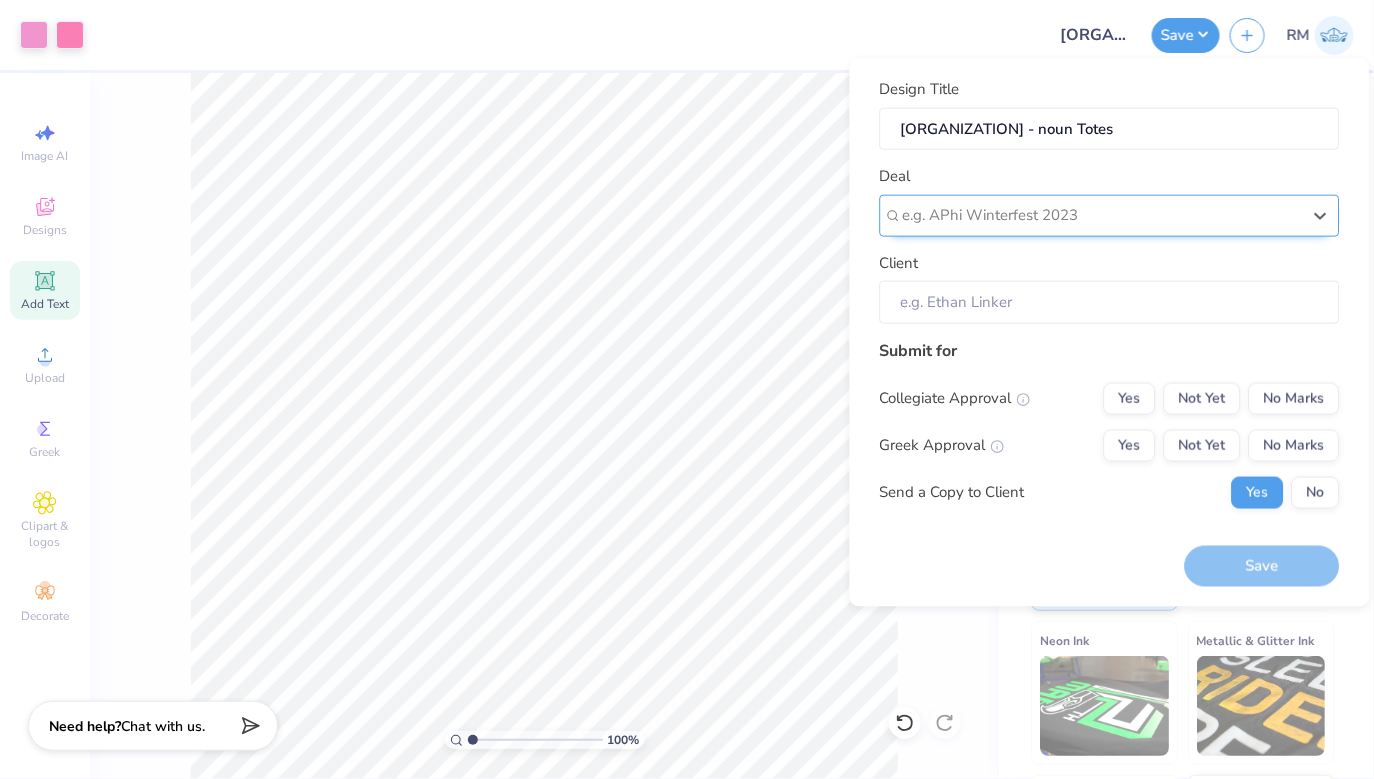 click at bounding box center (1102, 215) 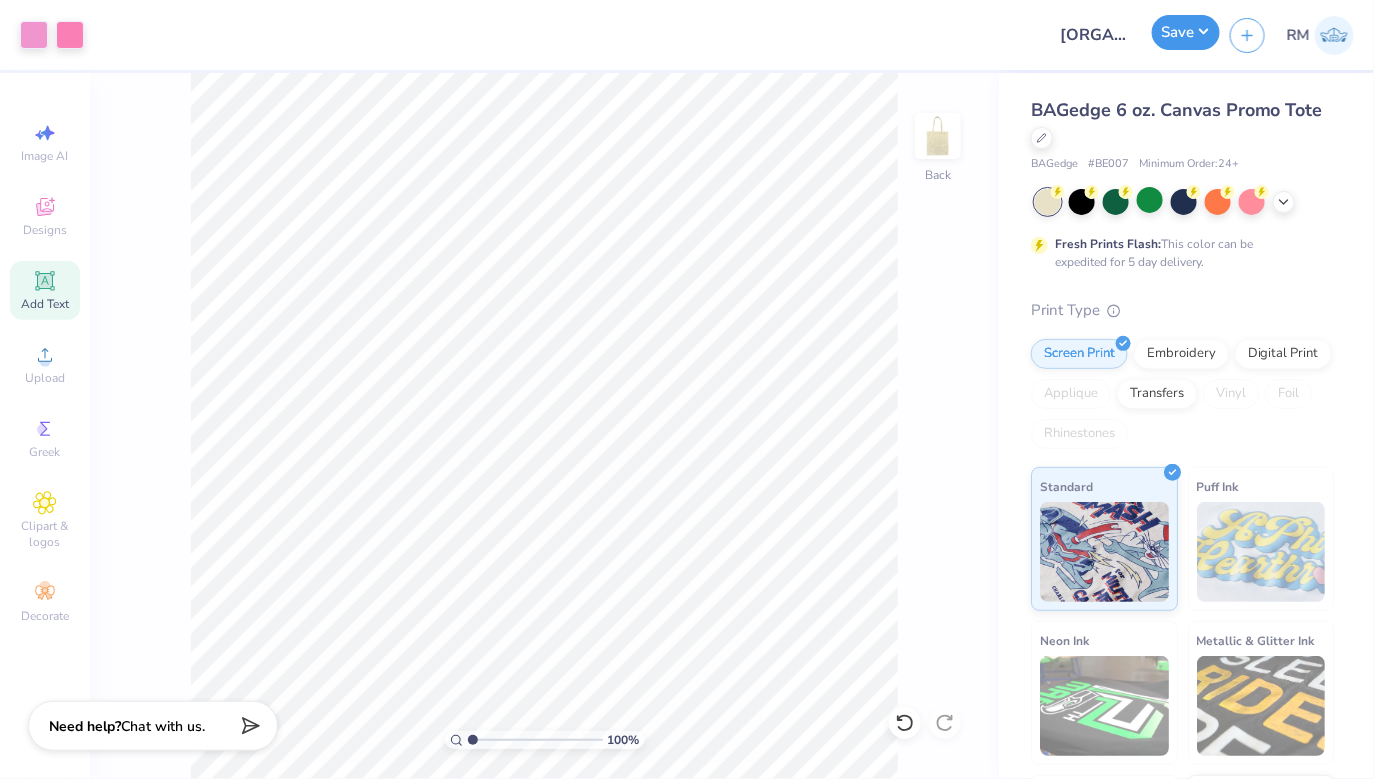 click on "Save" at bounding box center [1186, 32] 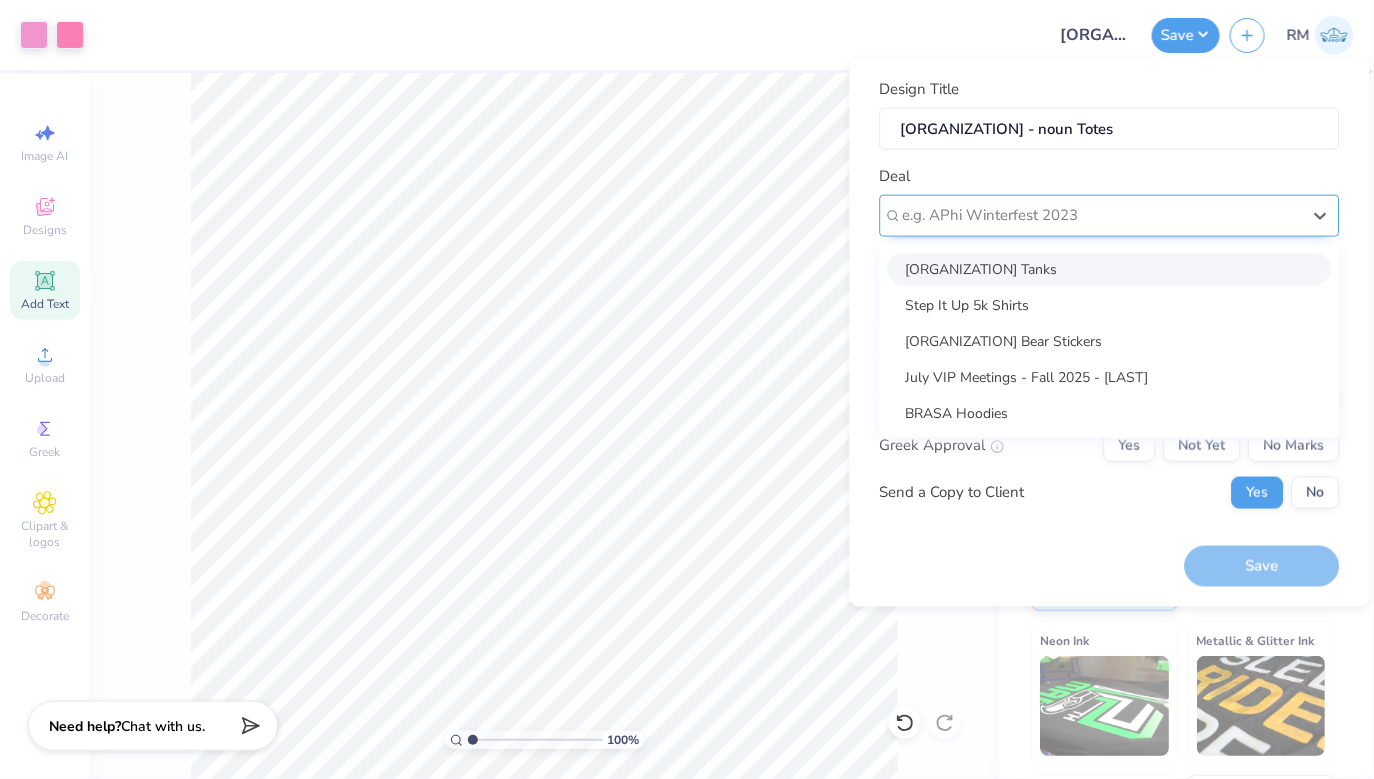 click at bounding box center (1102, 215) 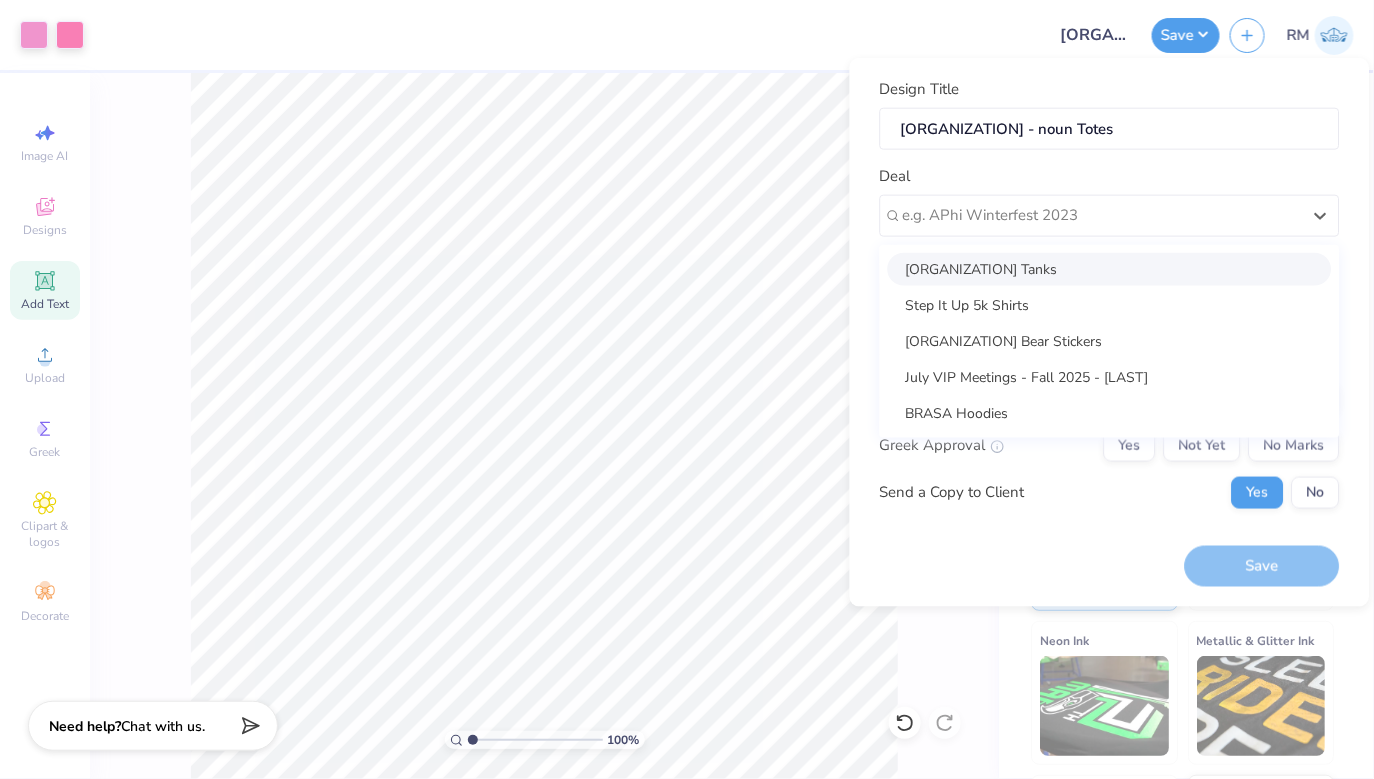 click on "[ORGANIZATION] Tanks" at bounding box center (1110, 268) 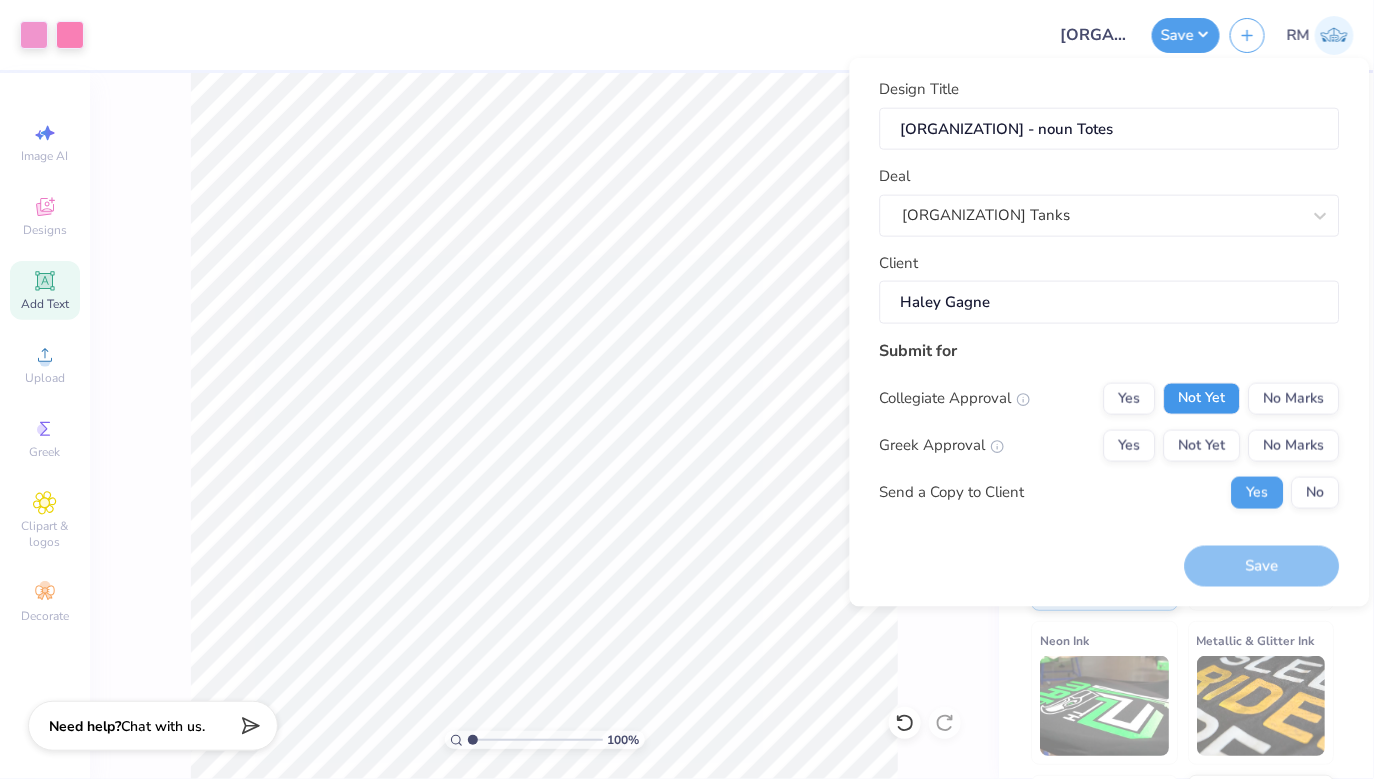 click on "Not Yet" at bounding box center (1202, 398) 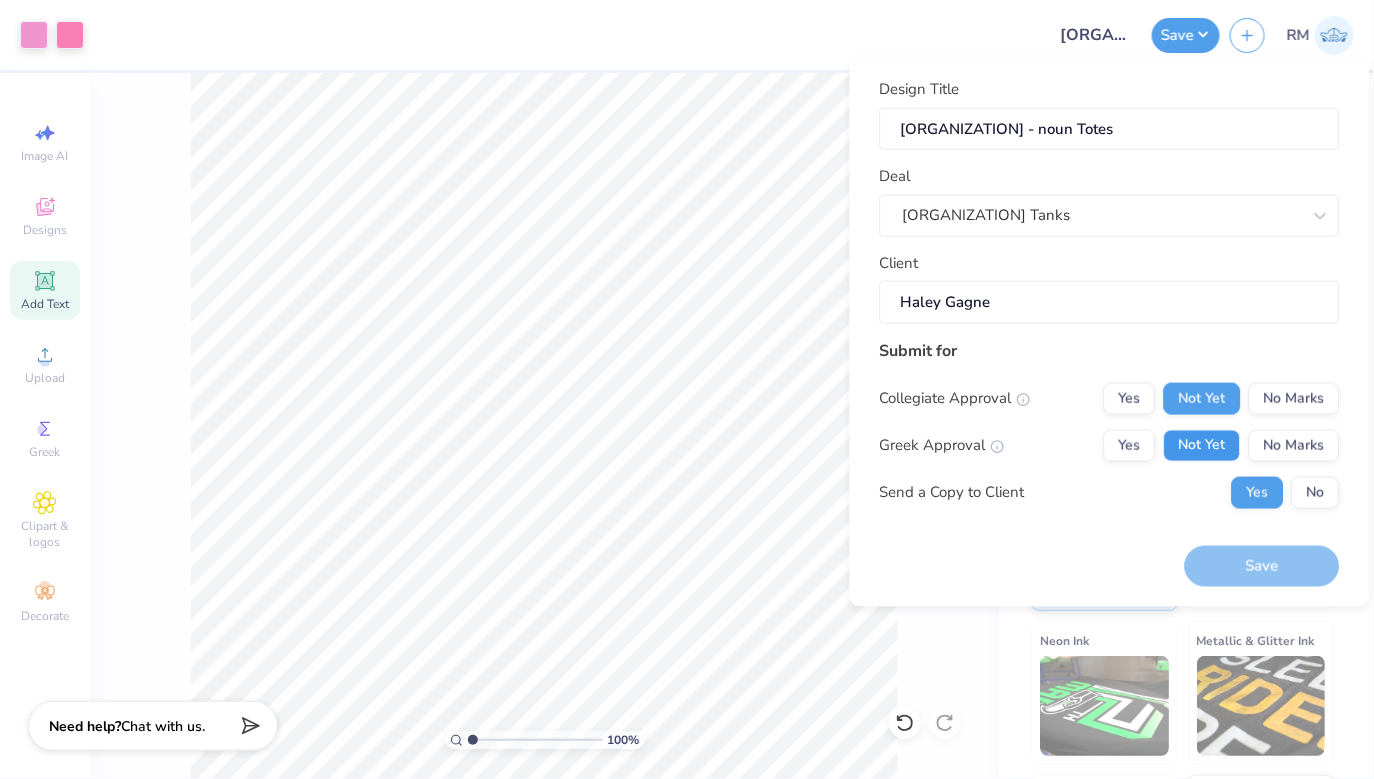click on "Not Yet" at bounding box center [1202, 445] 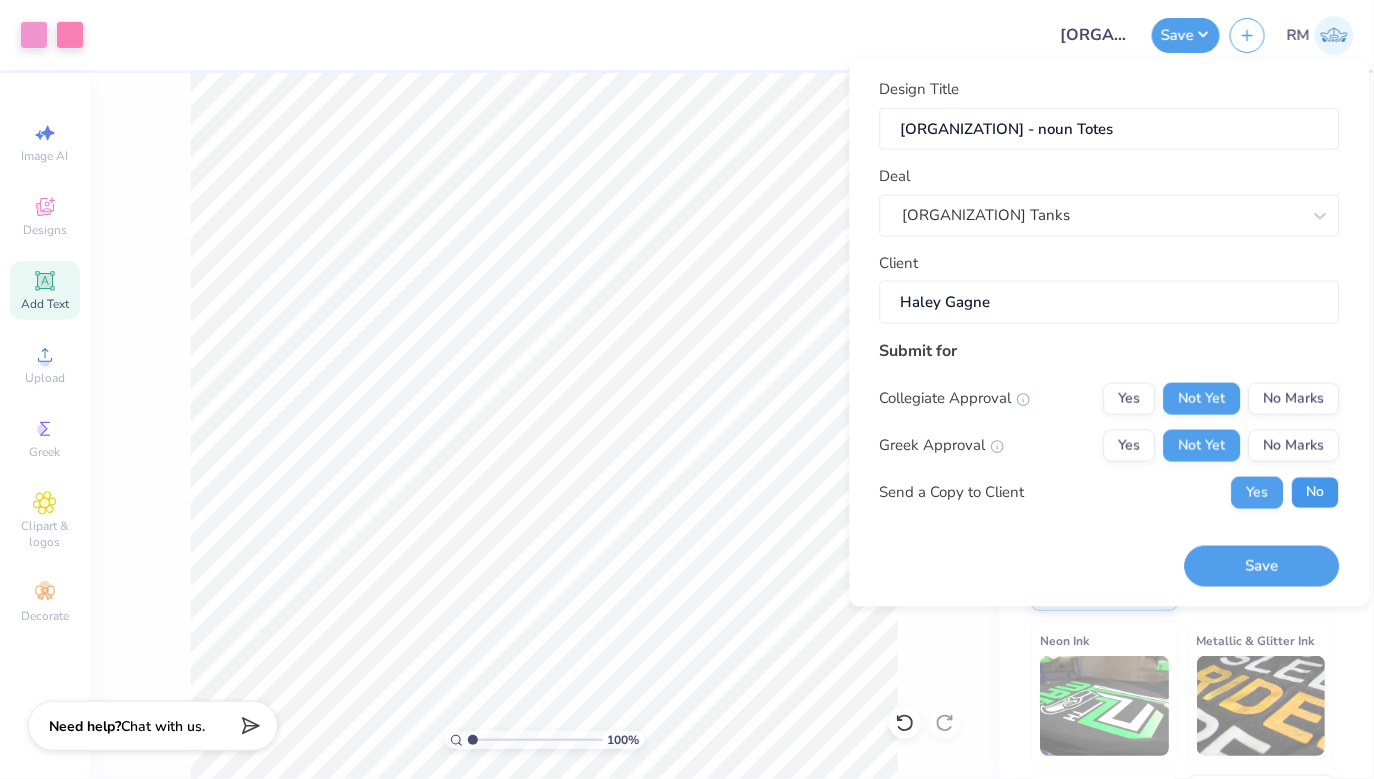 click on "No" at bounding box center [1316, 492] 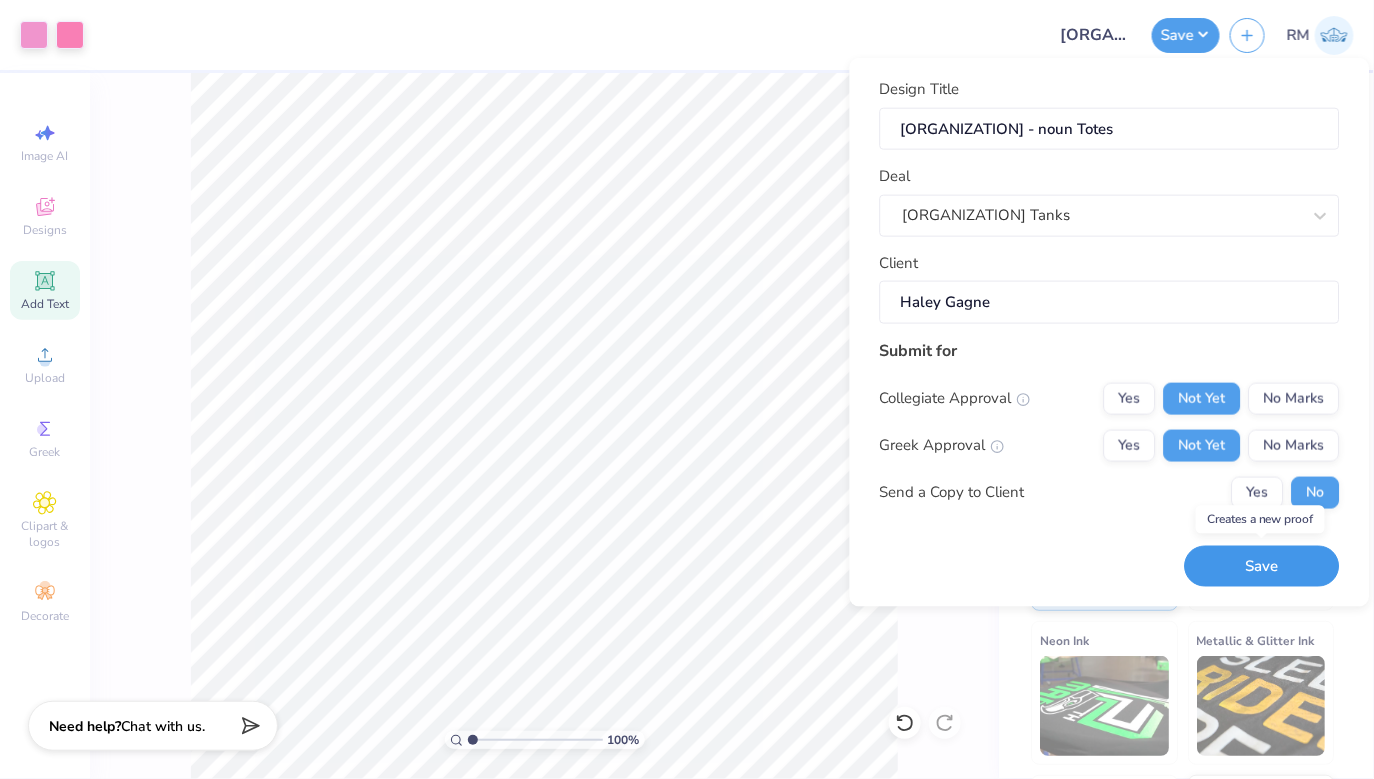 click on "Save" at bounding box center (1262, 566) 